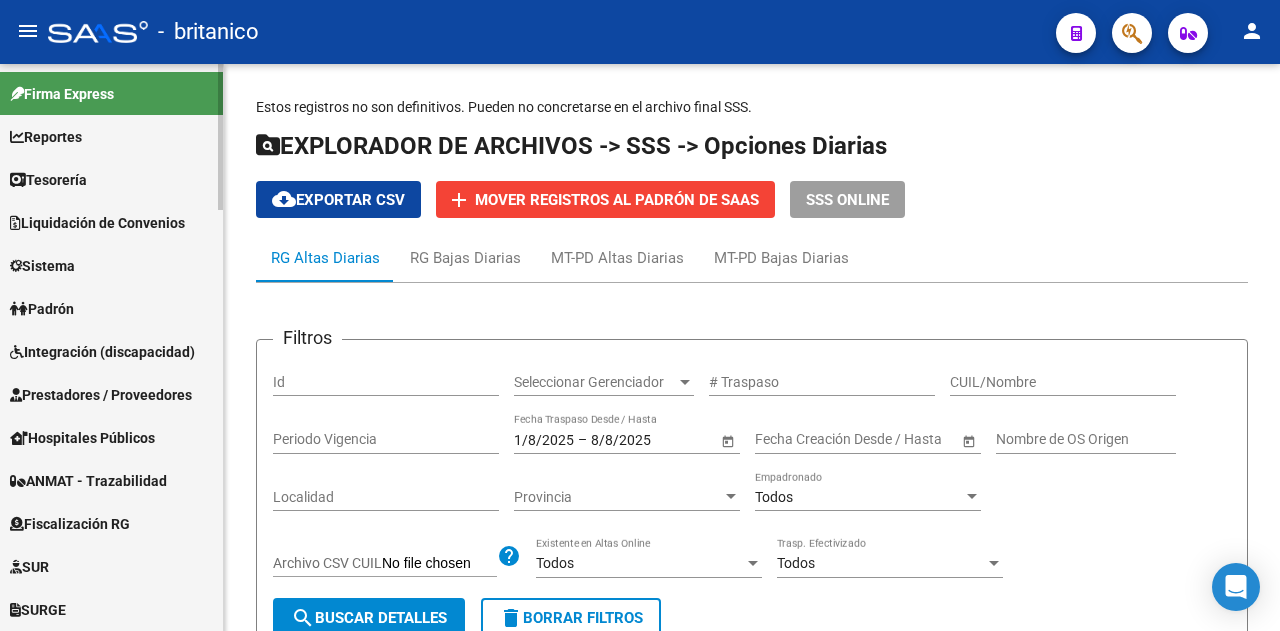 scroll, scrollTop: 0, scrollLeft: 0, axis: both 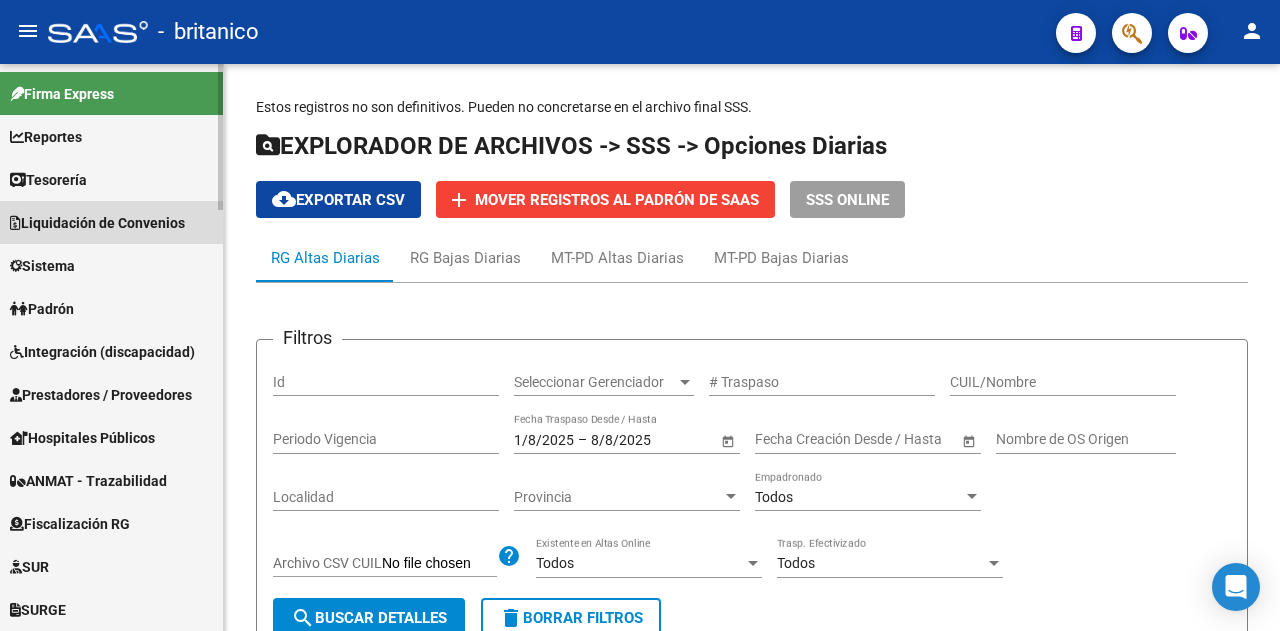click on "Liquidación de Convenios" at bounding box center [97, 223] 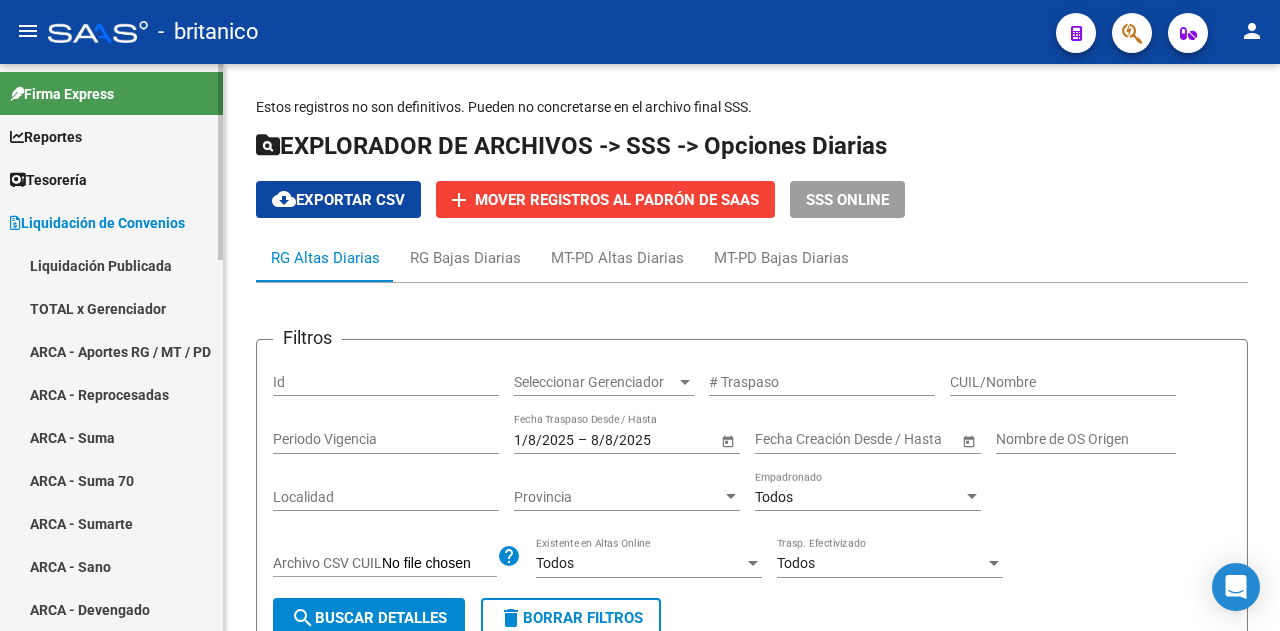 click on "TOTAL x Gerenciador" at bounding box center (111, 308) 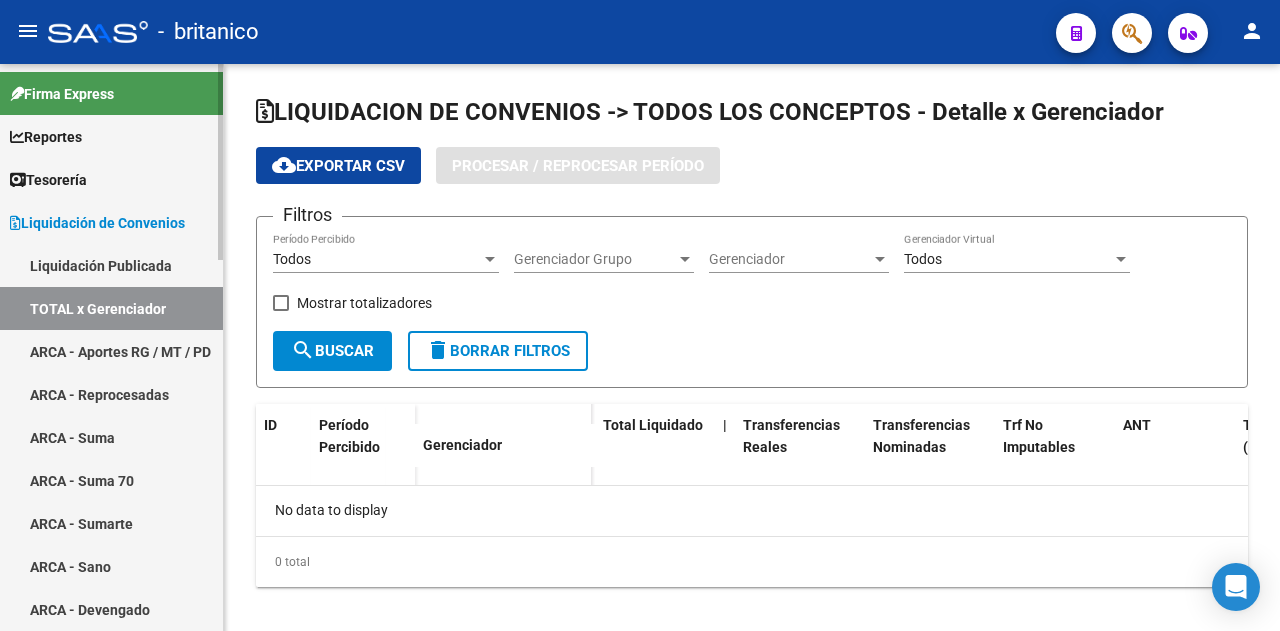 checkbox on "true" 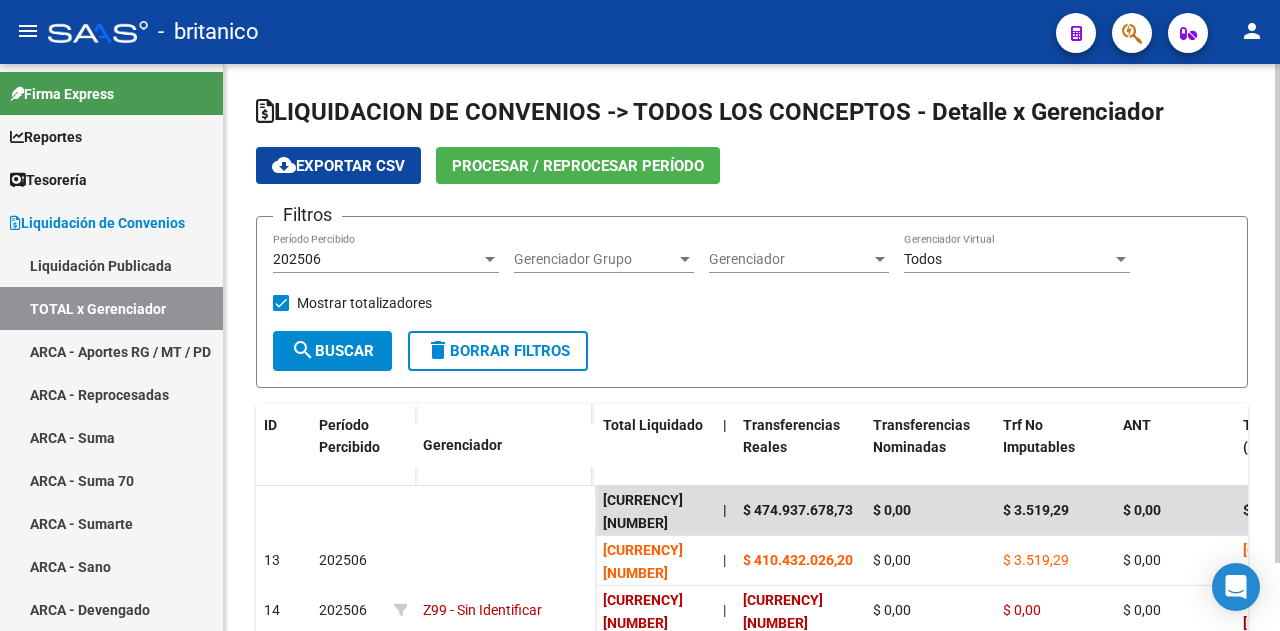 click on "Procesar / Reprocesar período" 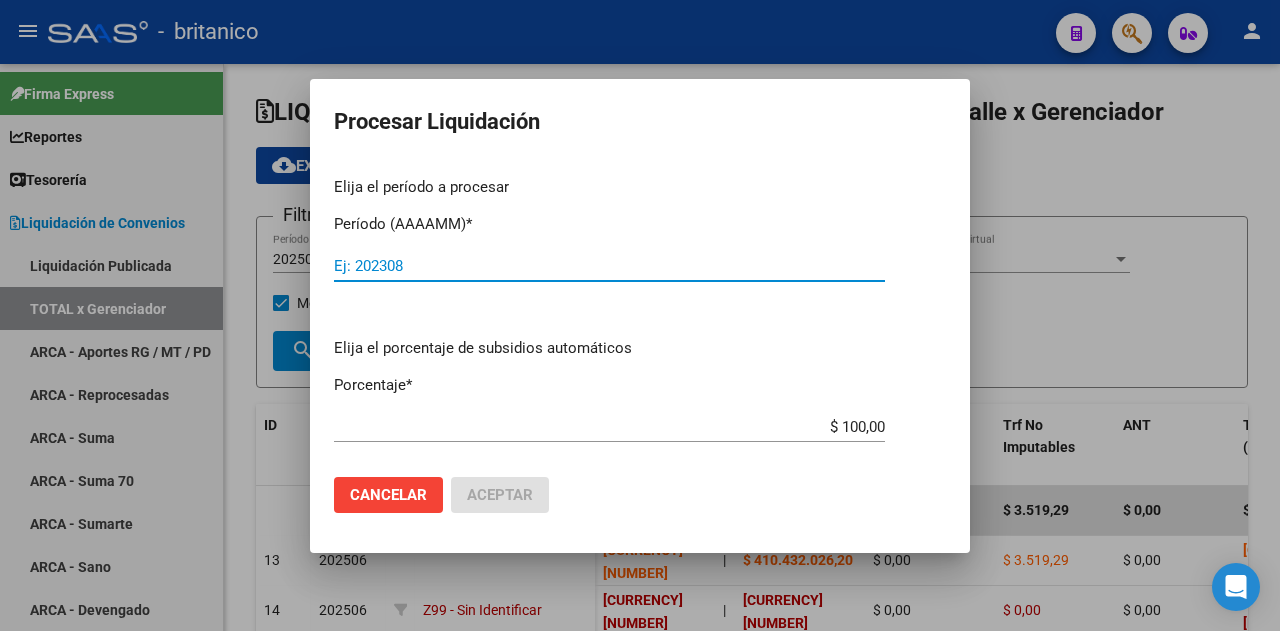 click on "$ 100,00" at bounding box center [609, 427] 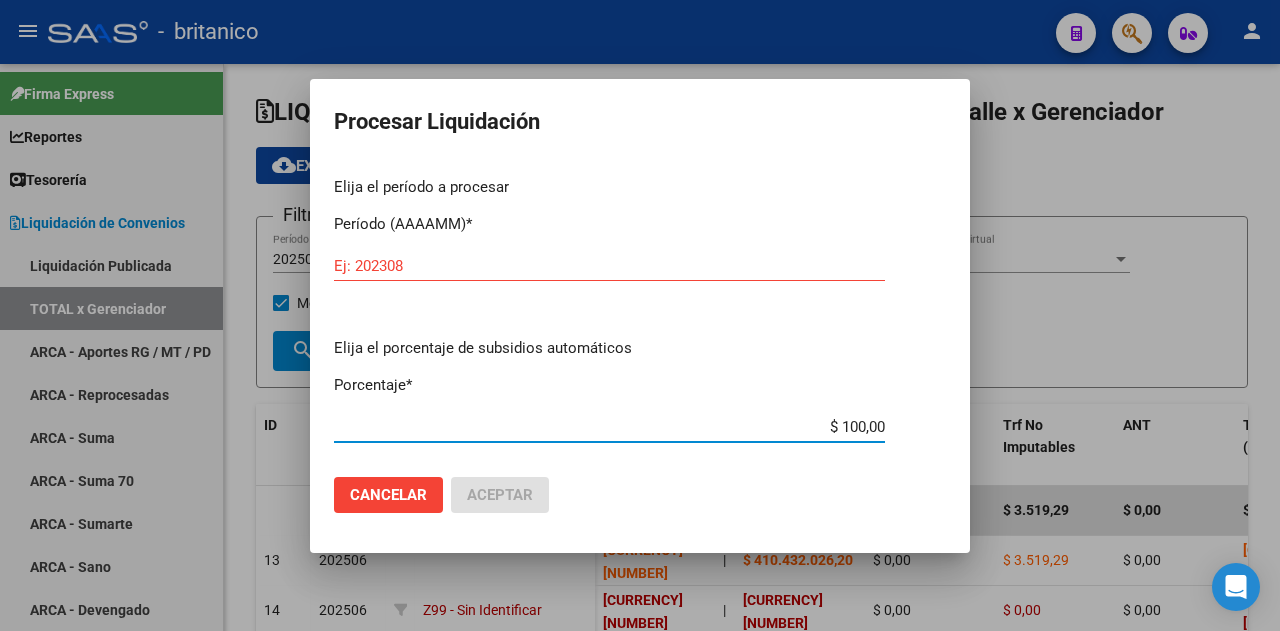 drag, startPoint x: 828, startPoint y: 420, endPoint x: 838, endPoint y: 423, distance: 10.440307 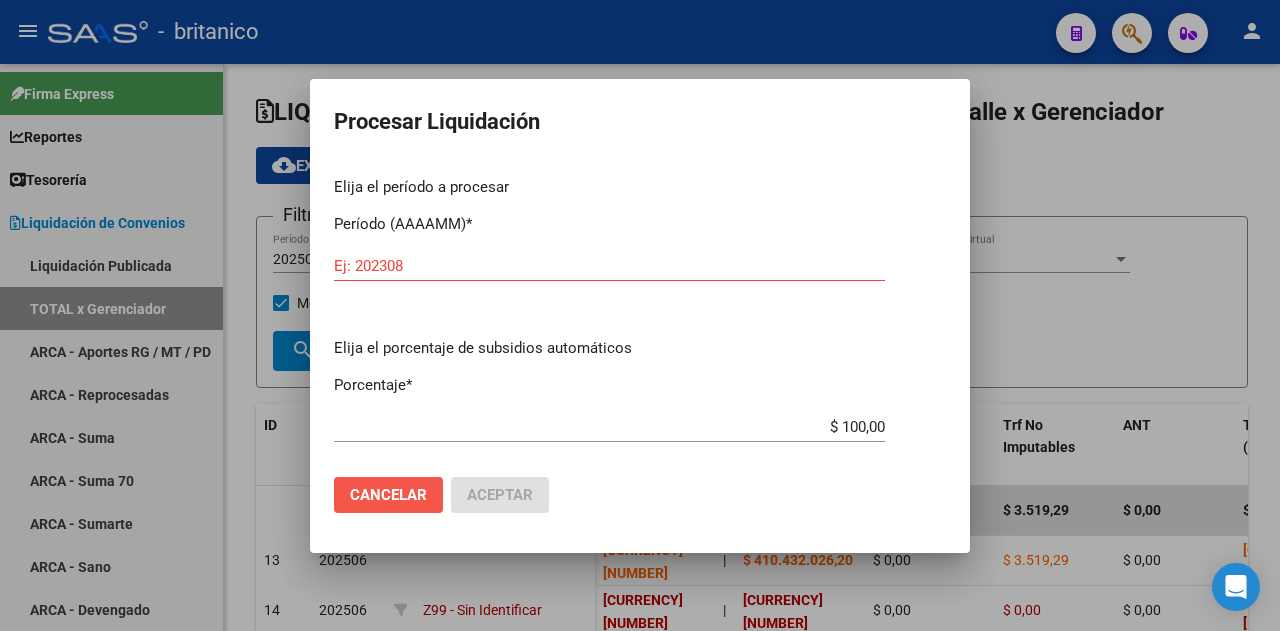 click on "Cancelar" 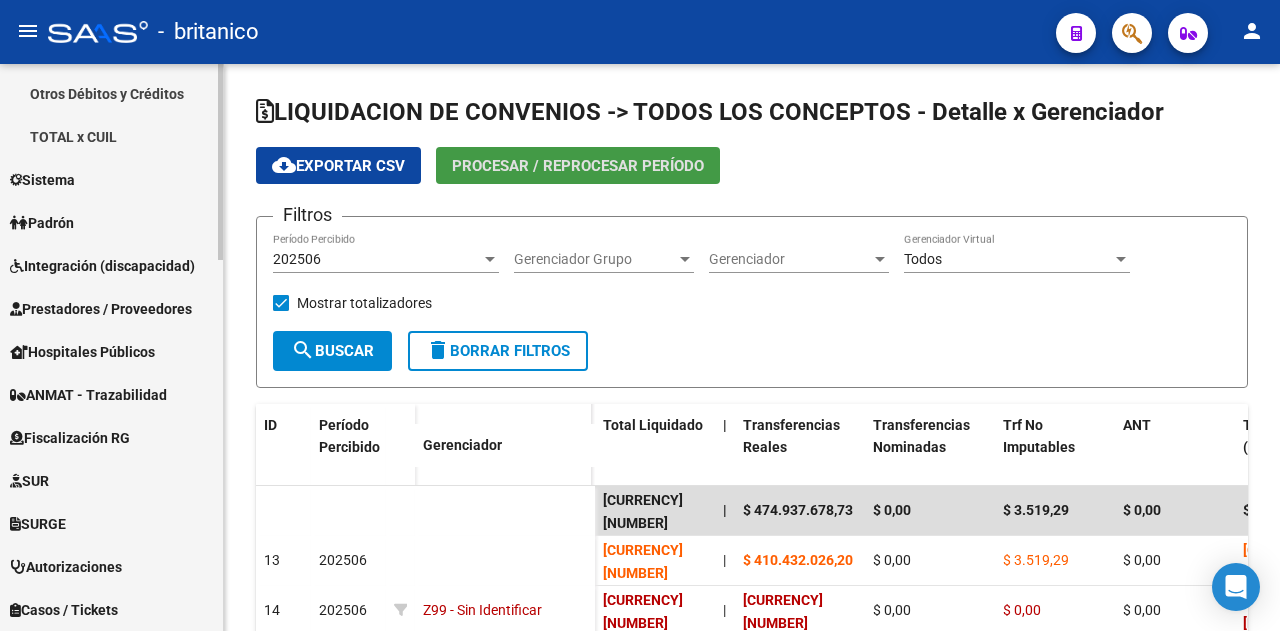 scroll, scrollTop: 1074, scrollLeft: 0, axis: vertical 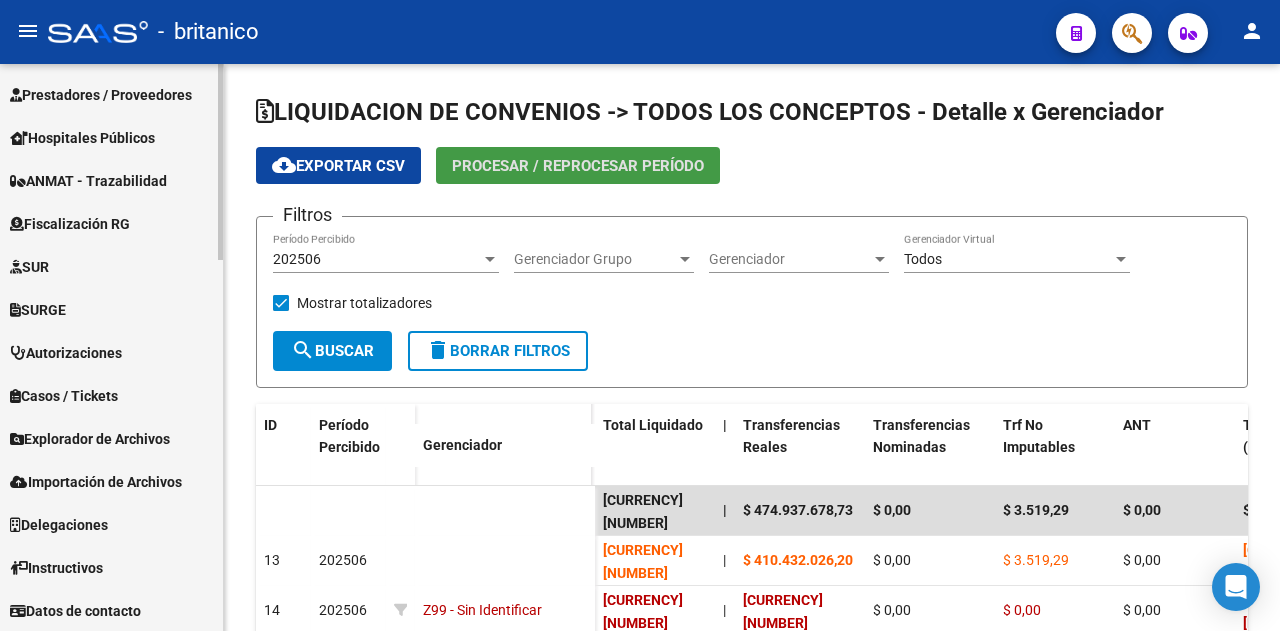 click on "Explorador de Archivos" at bounding box center (90, 439) 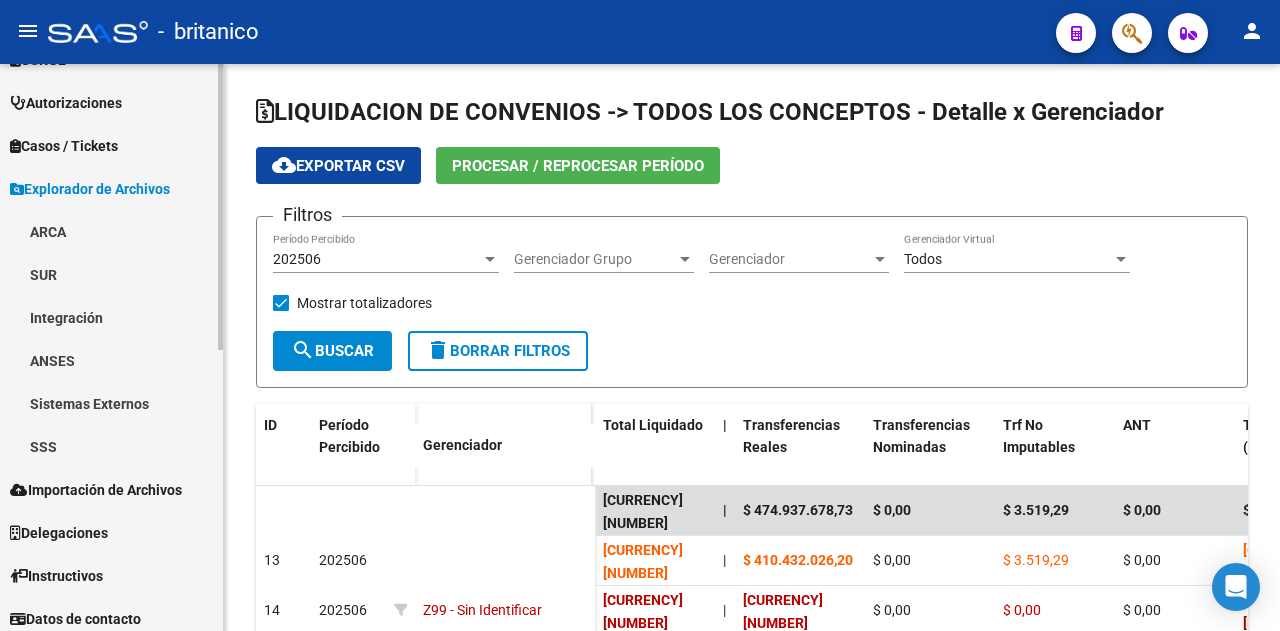scroll, scrollTop: 558, scrollLeft: 0, axis: vertical 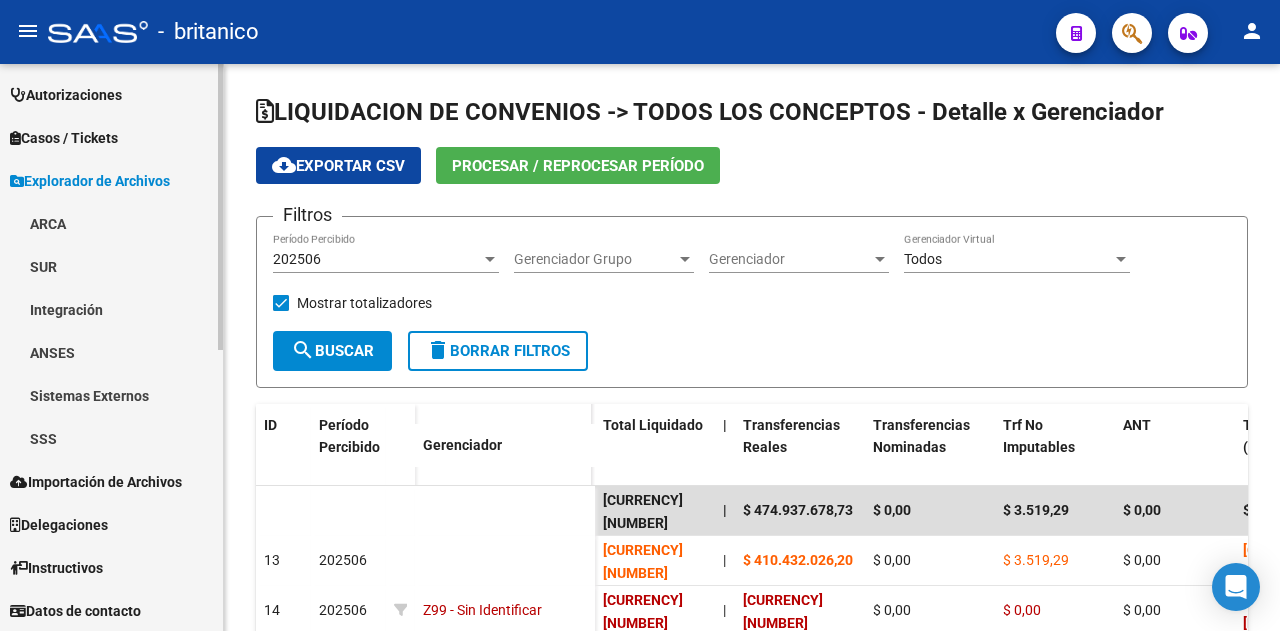 click on "SSS" at bounding box center (111, 438) 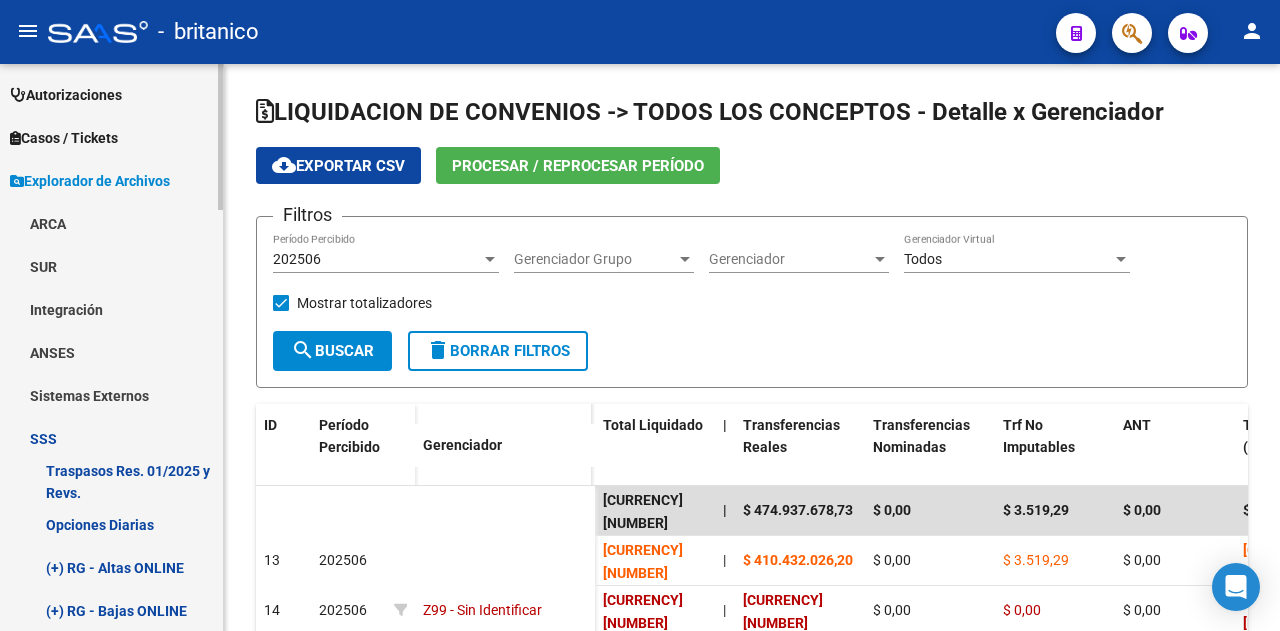 click on "ANSES" at bounding box center (111, 352) 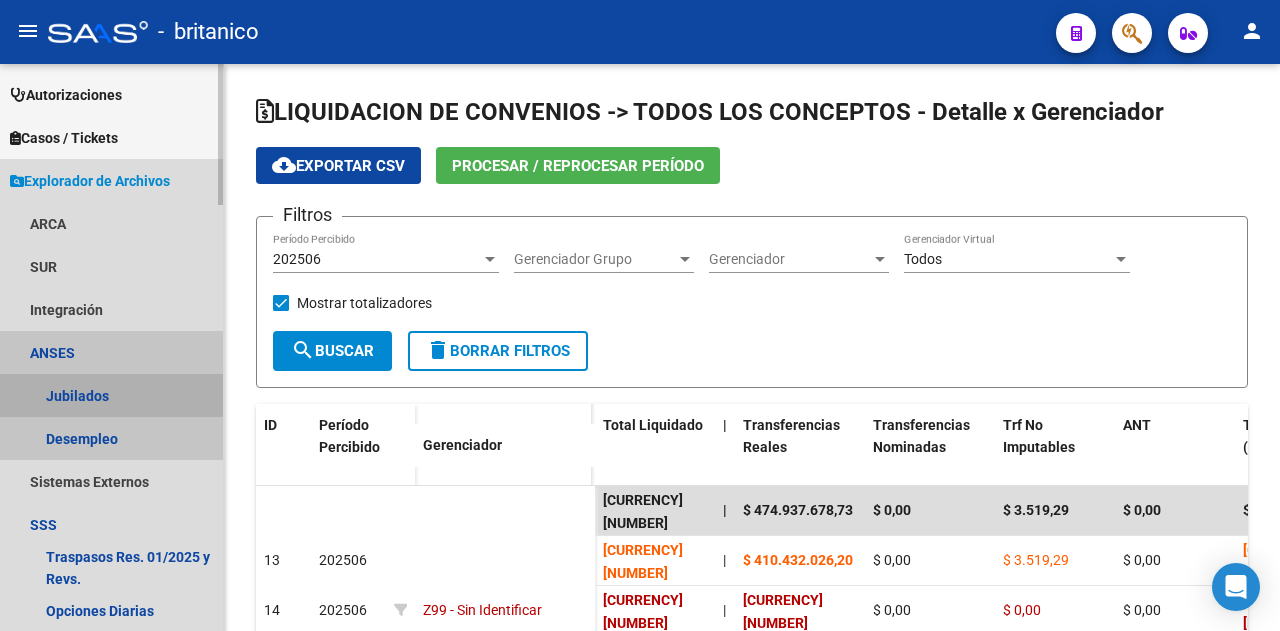 click on "Jubilados" at bounding box center [111, 395] 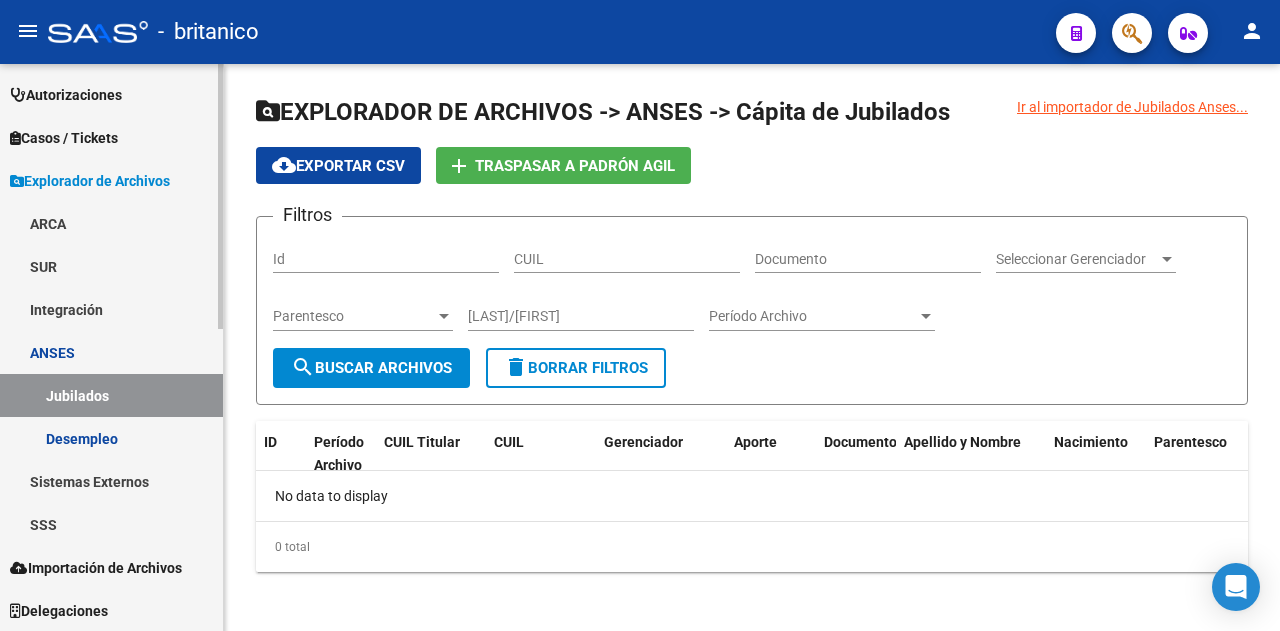 click on "Desempleo" at bounding box center [111, 438] 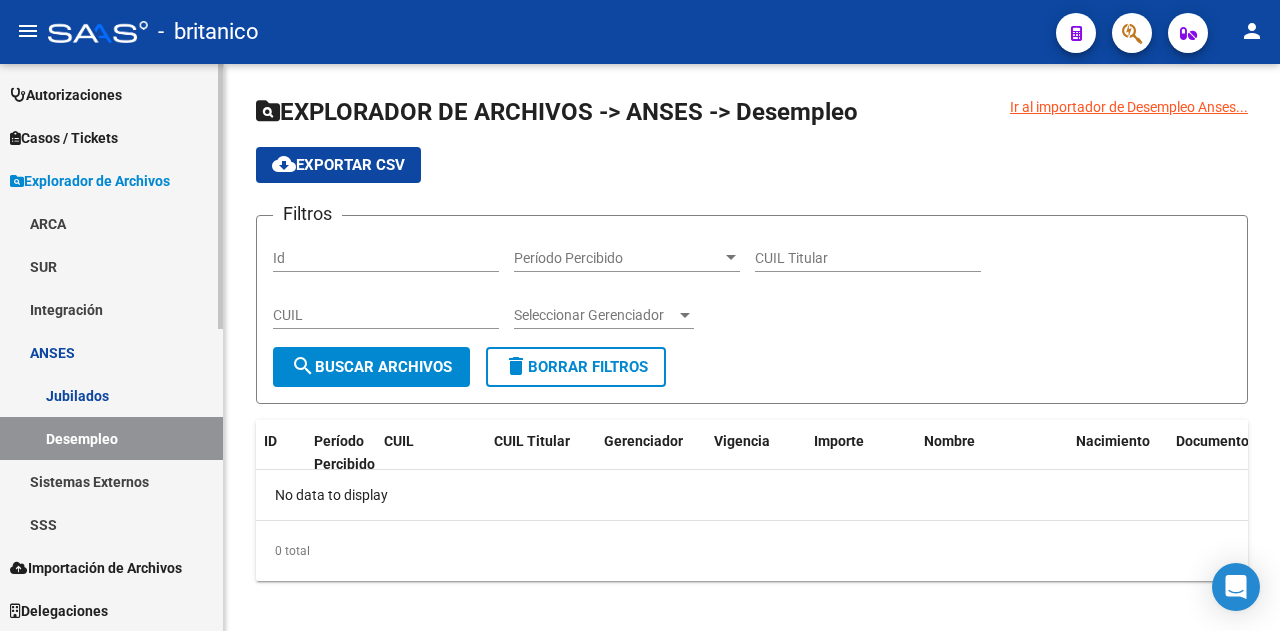 scroll, scrollTop: 644, scrollLeft: 0, axis: vertical 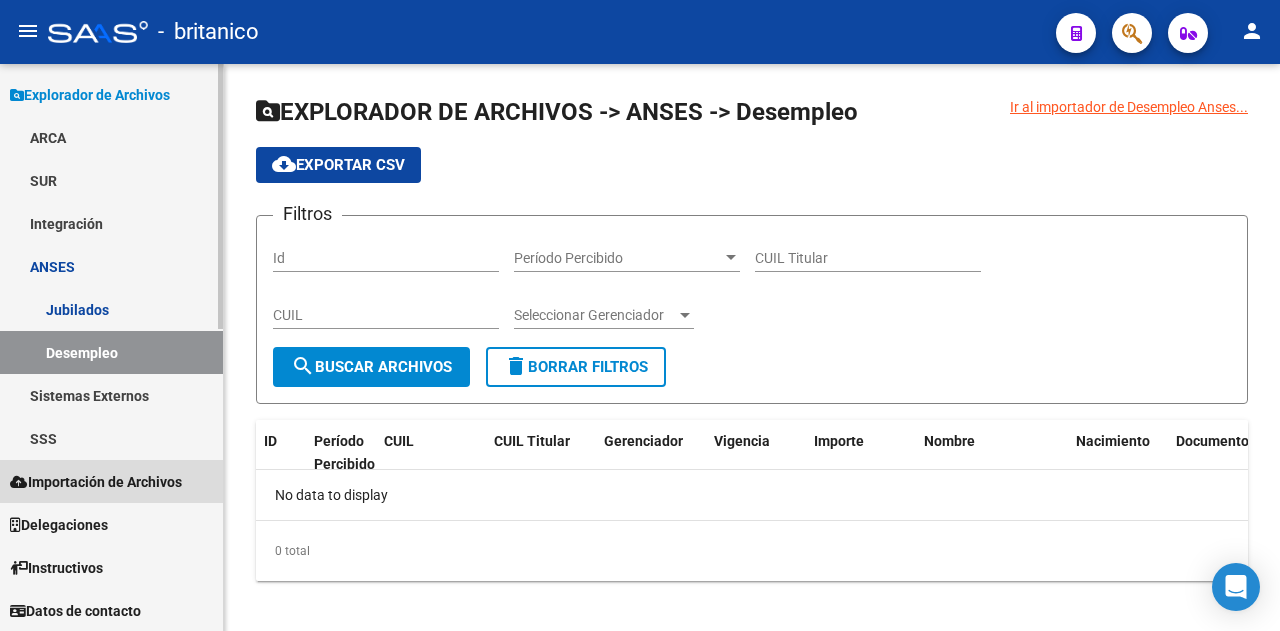 click on "Importación de Archivos" at bounding box center (96, 482) 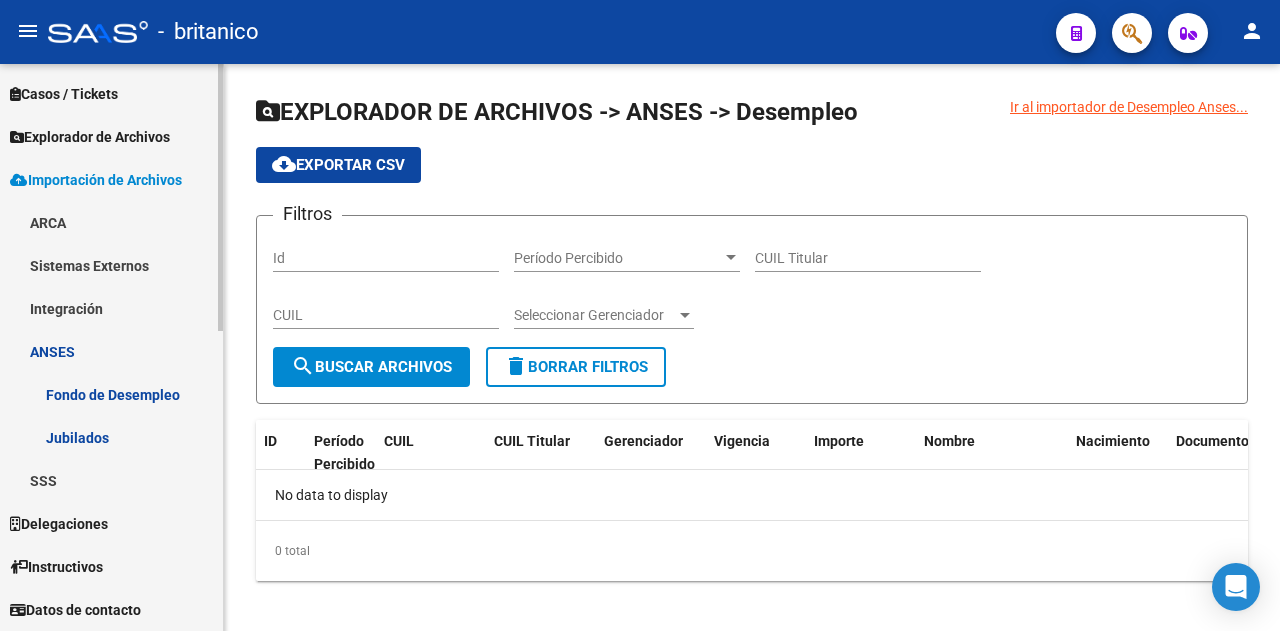 scroll, scrollTop: 602, scrollLeft: 0, axis: vertical 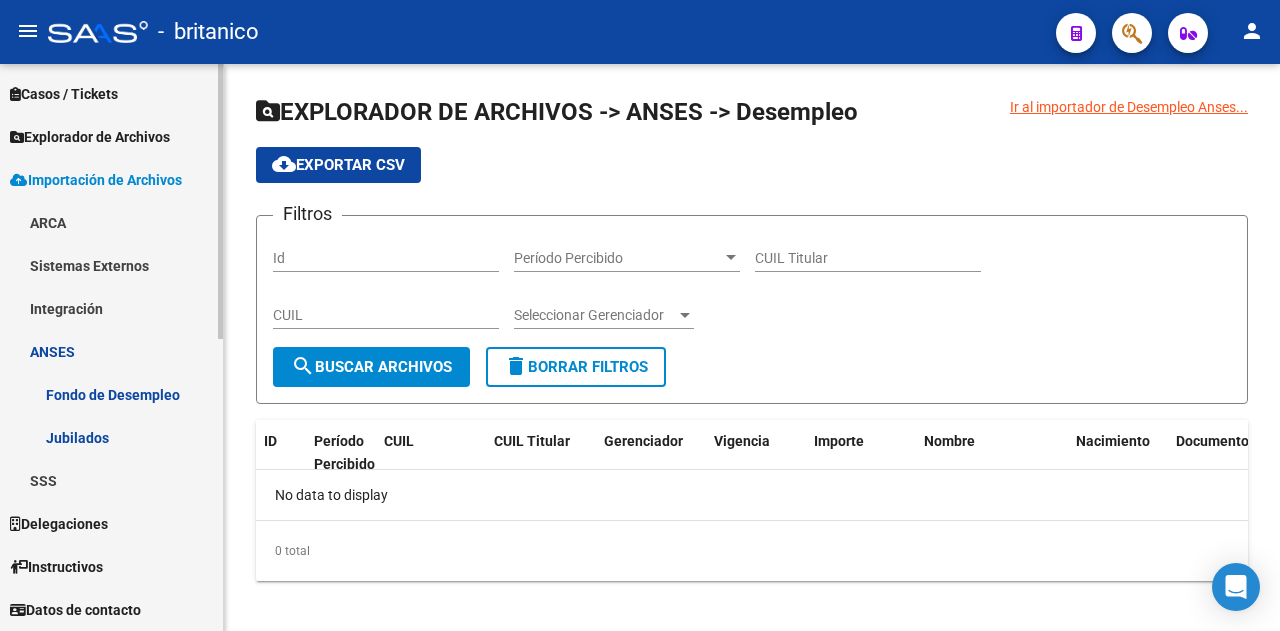 click on "SSS" at bounding box center [111, 480] 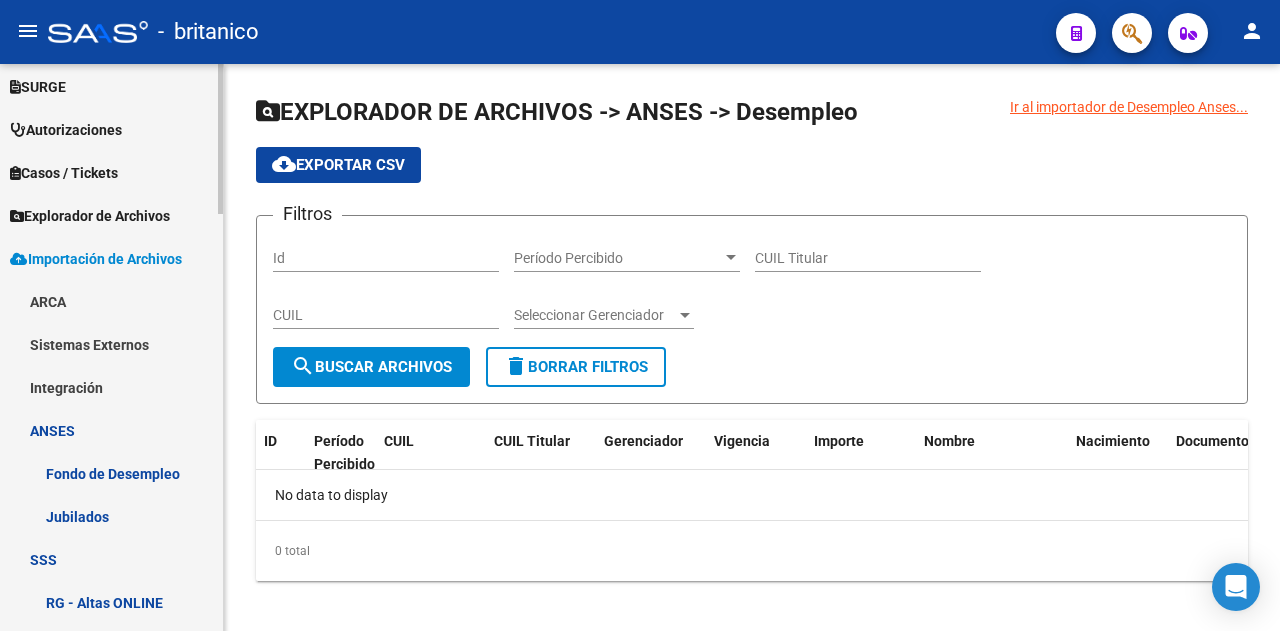 scroll, scrollTop: 502, scrollLeft: 0, axis: vertical 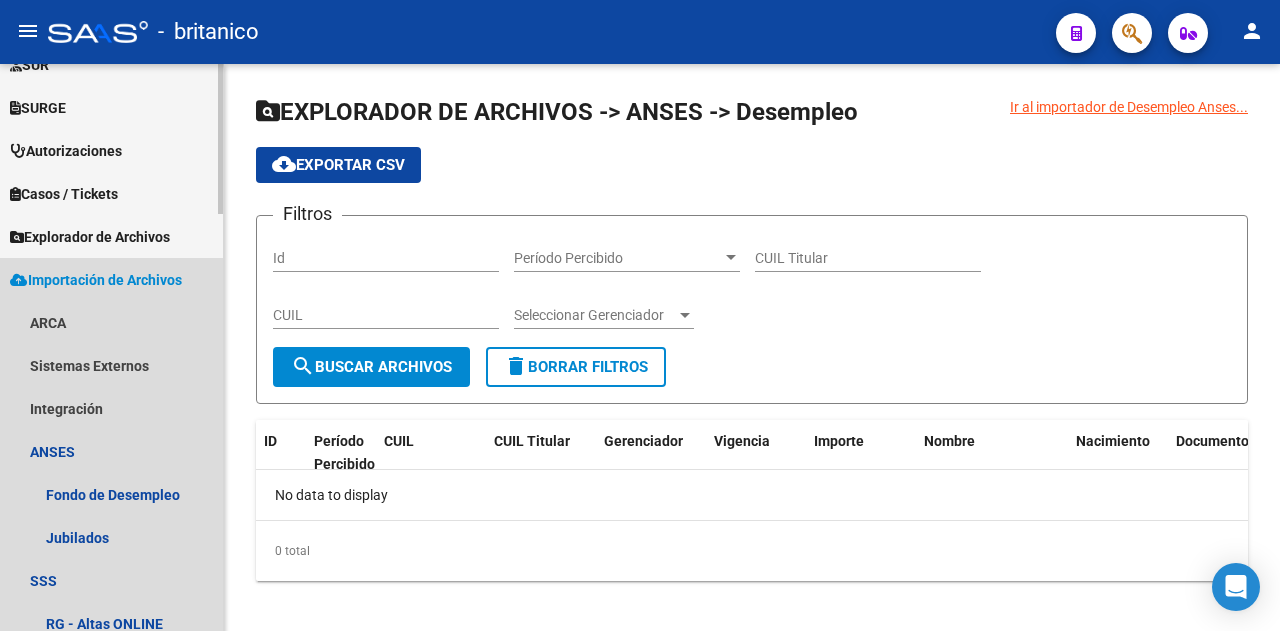 click at bounding box center (19, 280) 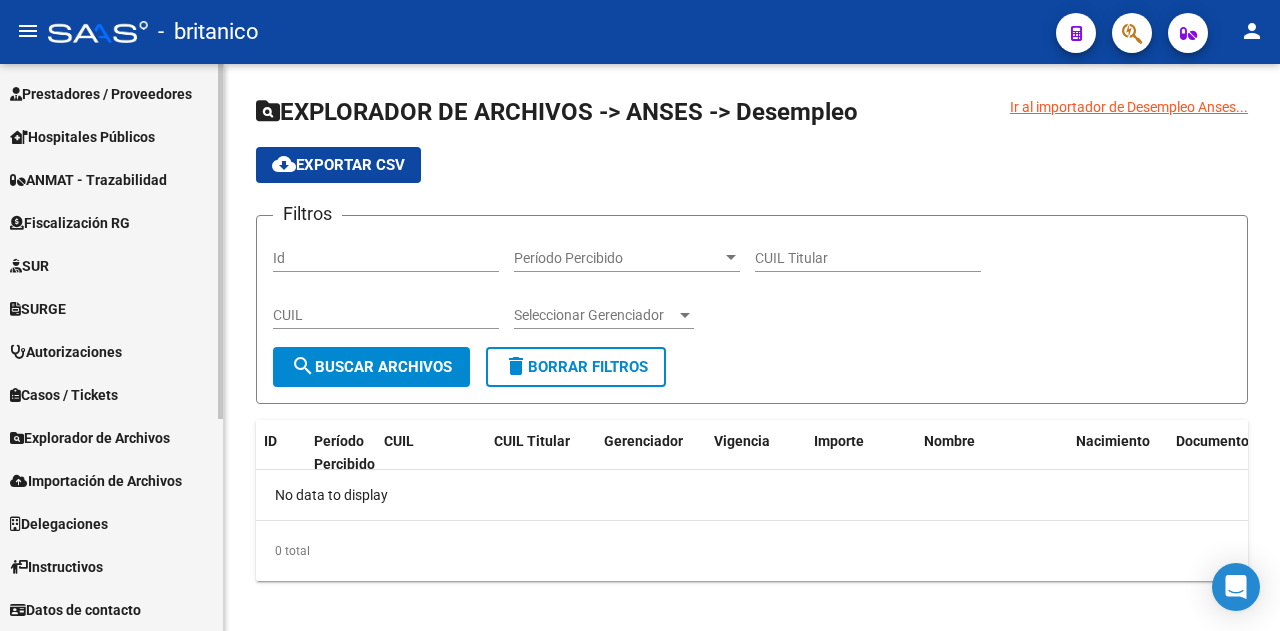 scroll, scrollTop: 300, scrollLeft: 0, axis: vertical 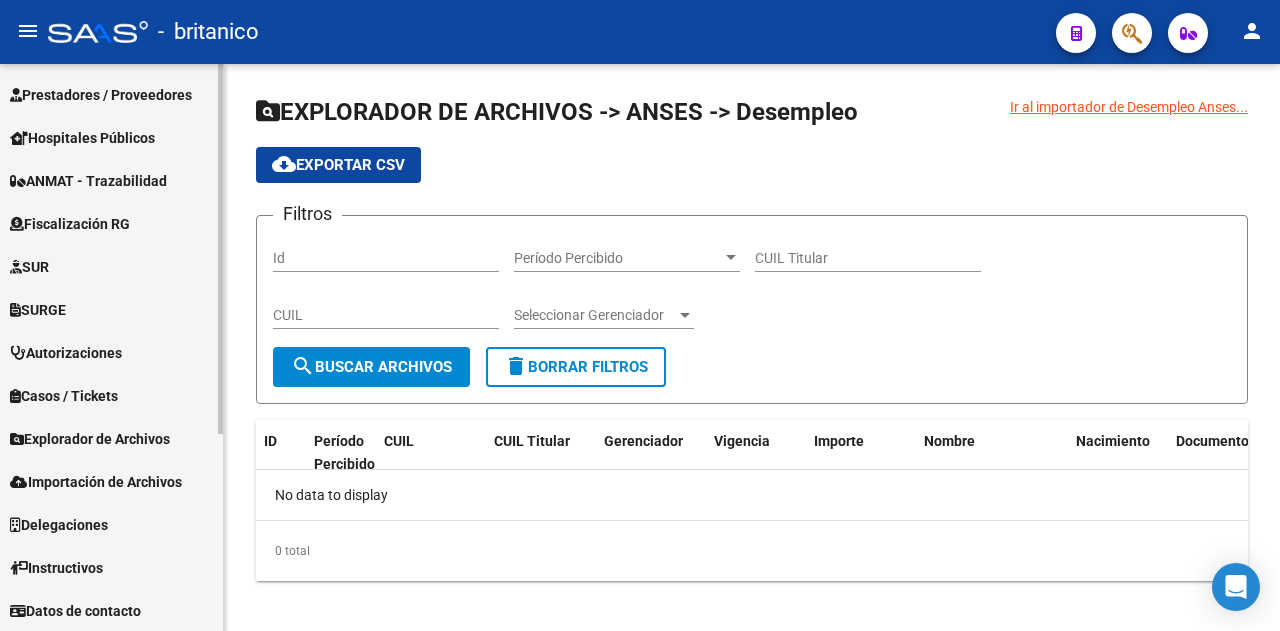 click on "Explorador de Archivos" at bounding box center (90, 439) 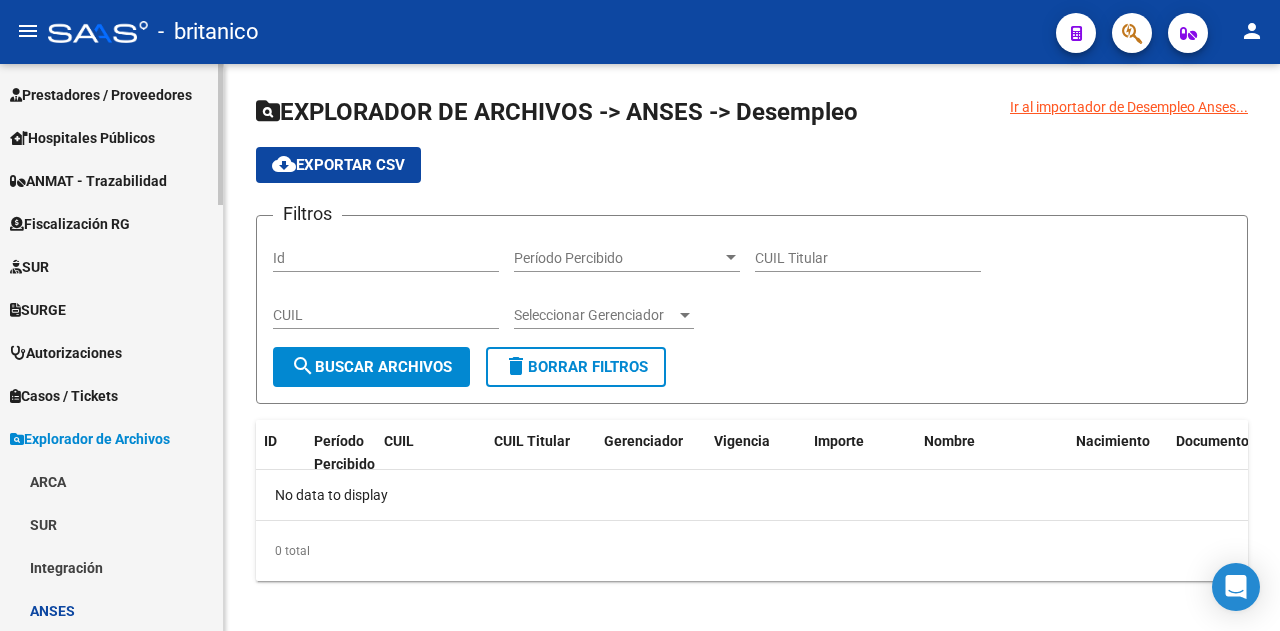 scroll, scrollTop: 400, scrollLeft: 0, axis: vertical 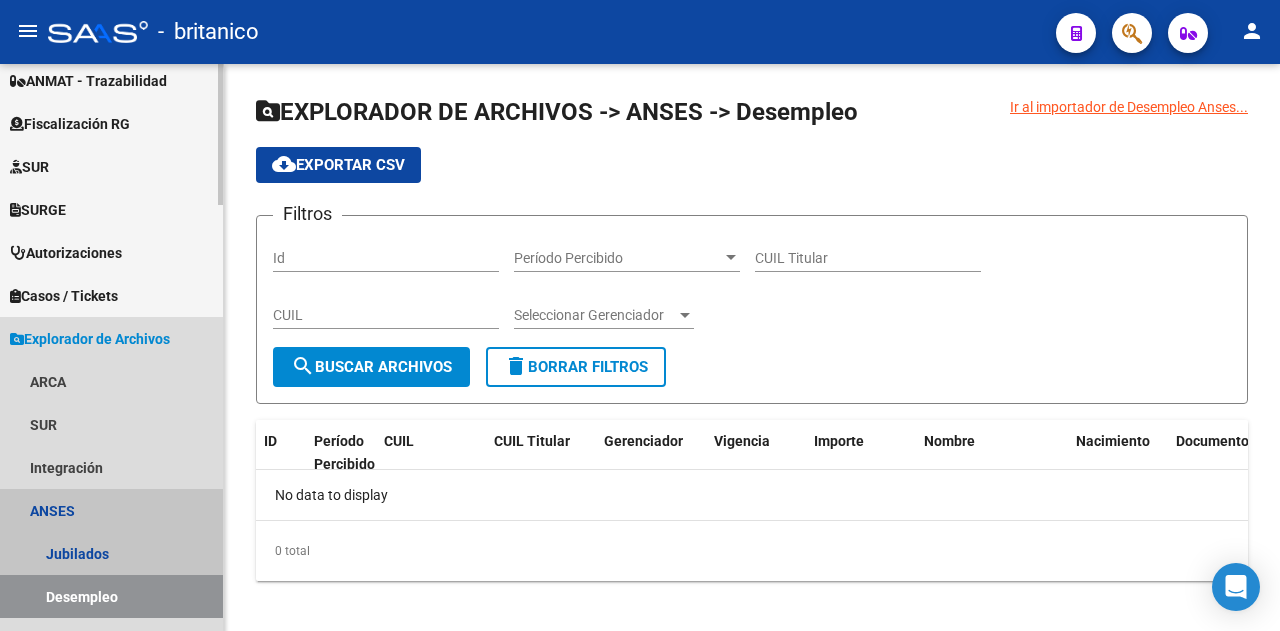 click on "ANSES" at bounding box center (111, 510) 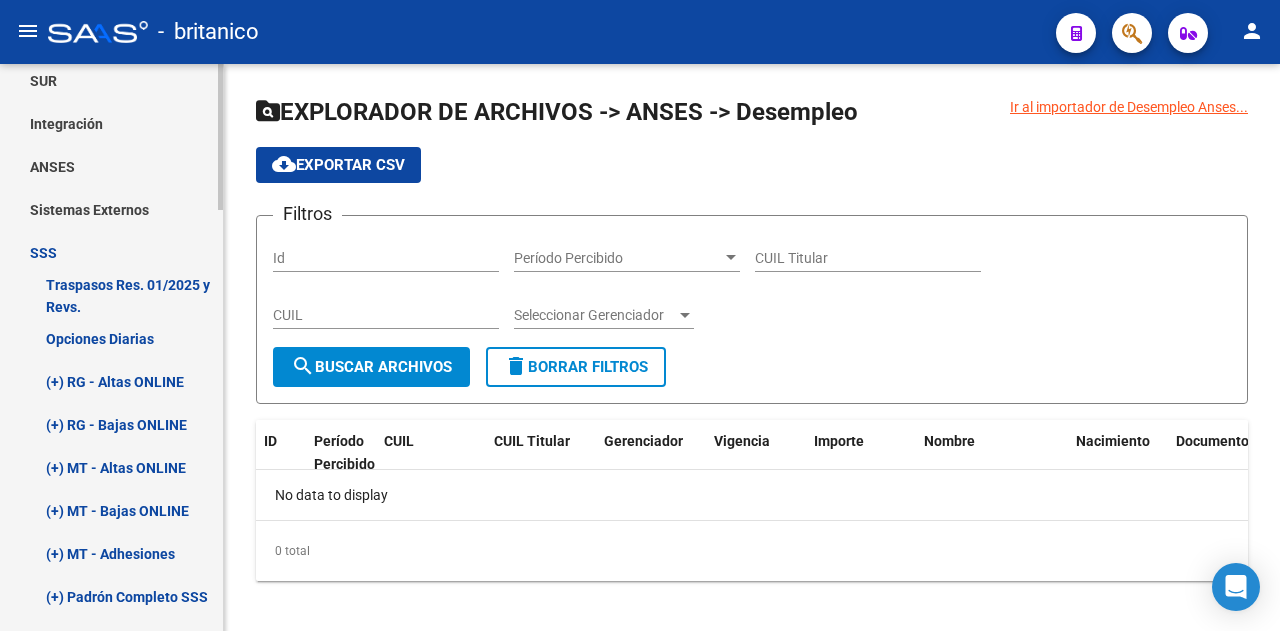 scroll, scrollTop: 800, scrollLeft: 0, axis: vertical 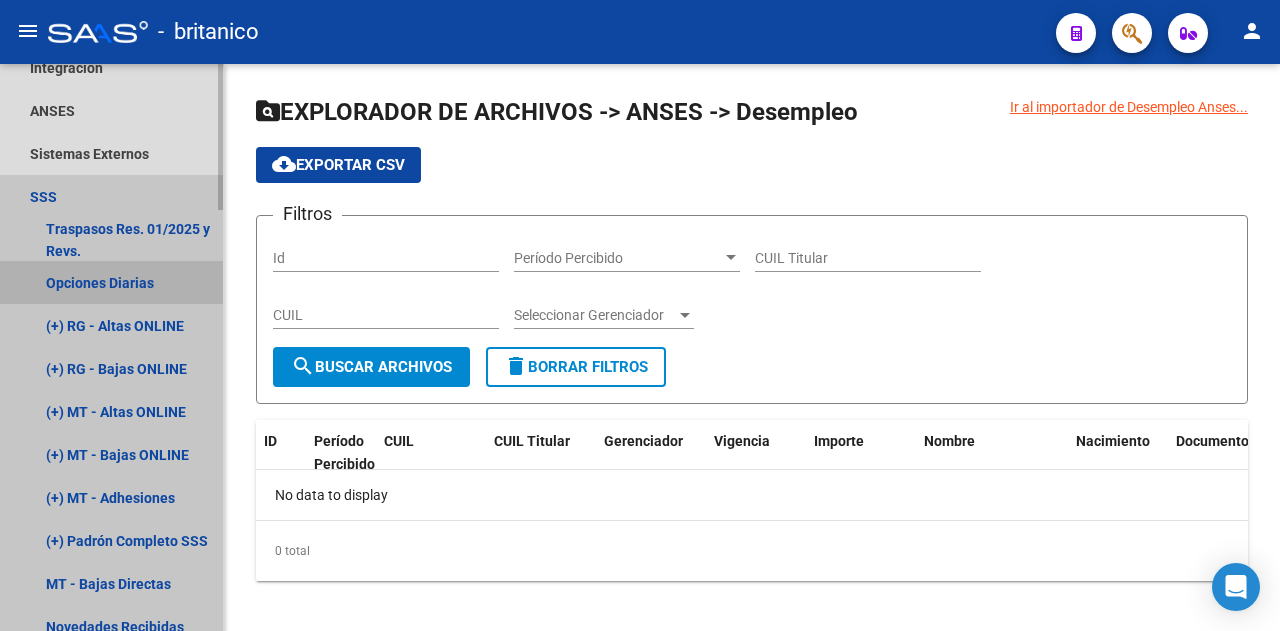 click on "Opciones Diarias" at bounding box center (111, 282) 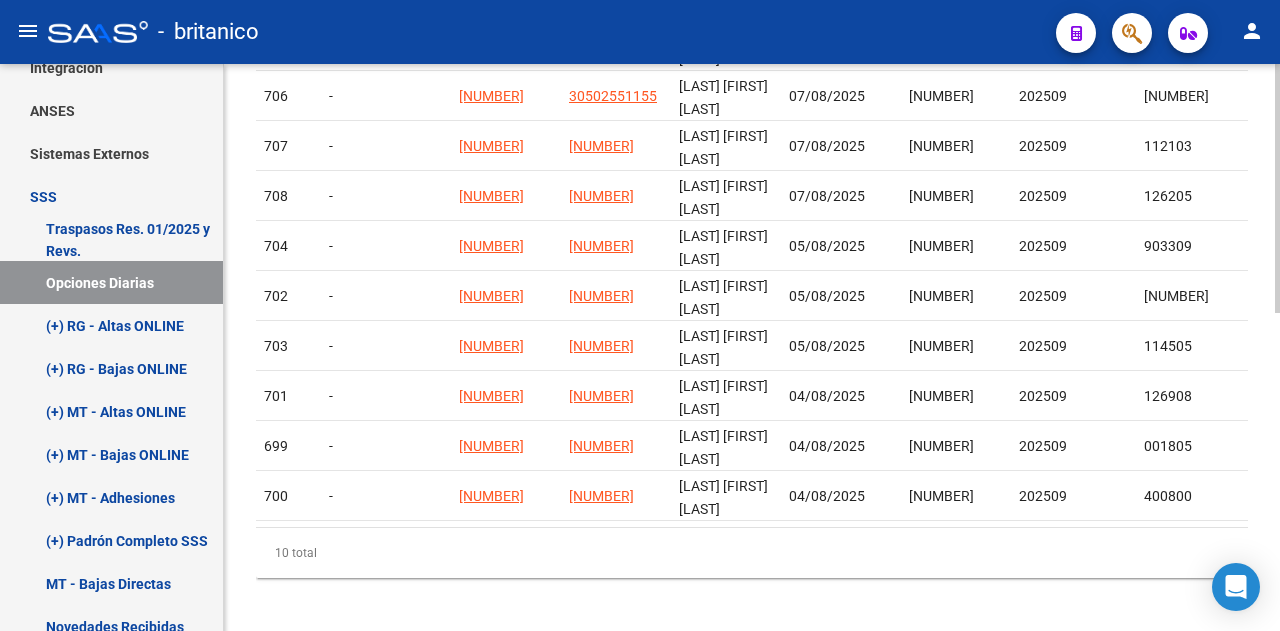 scroll, scrollTop: 0, scrollLeft: 0, axis: both 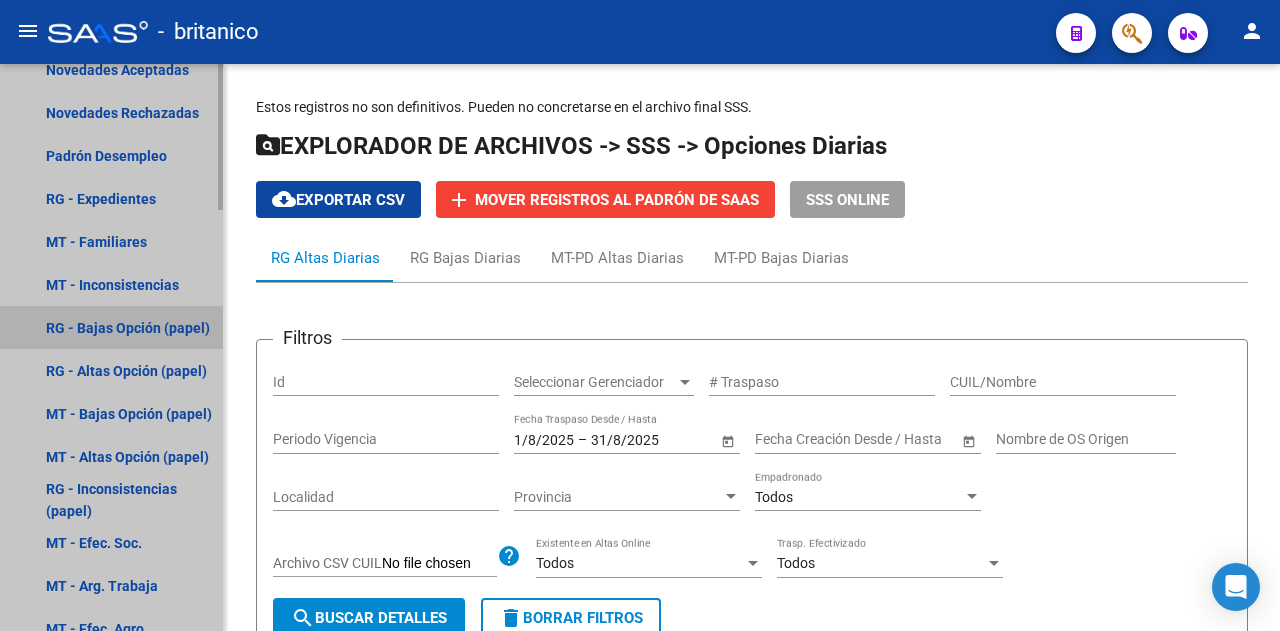 click on "RG - Bajas Opción (papel)" at bounding box center (111, 327) 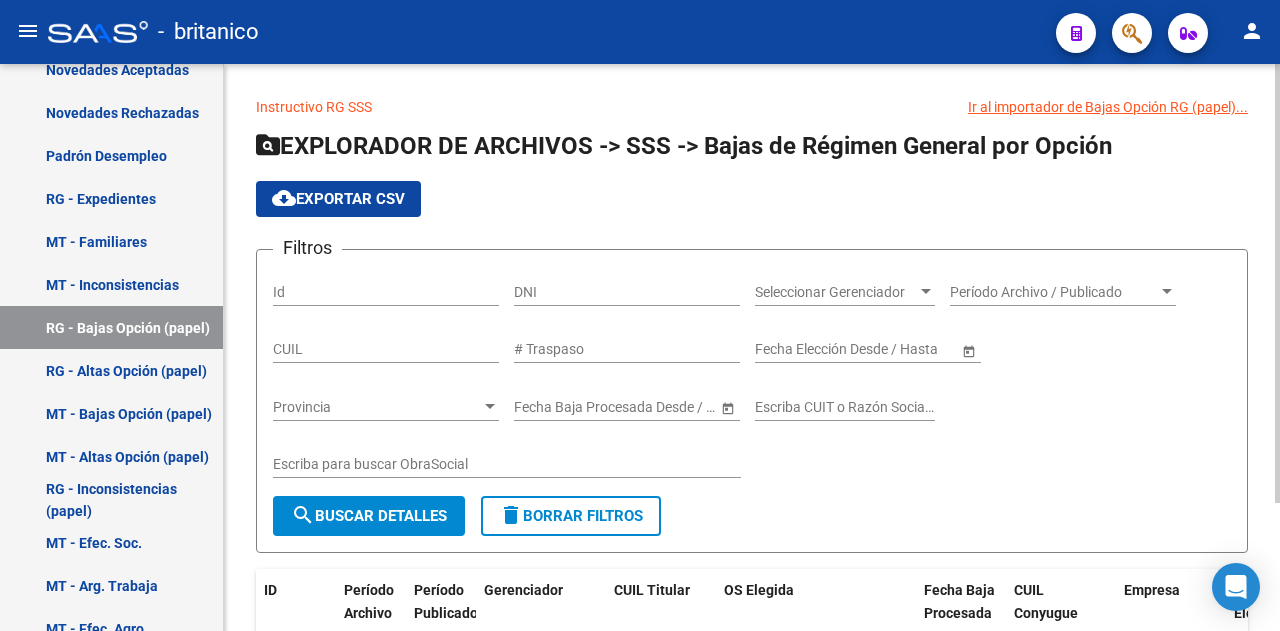 scroll, scrollTop: 100, scrollLeft: 0, axis: vertical 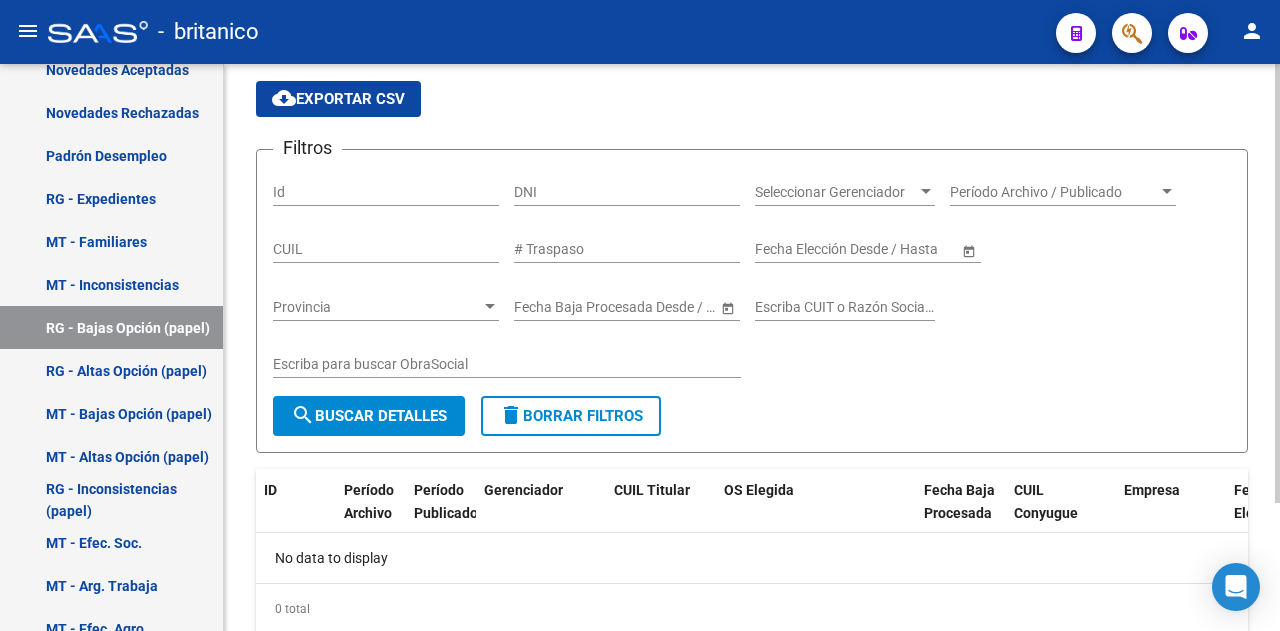 click on "search  Buscar Detalles" 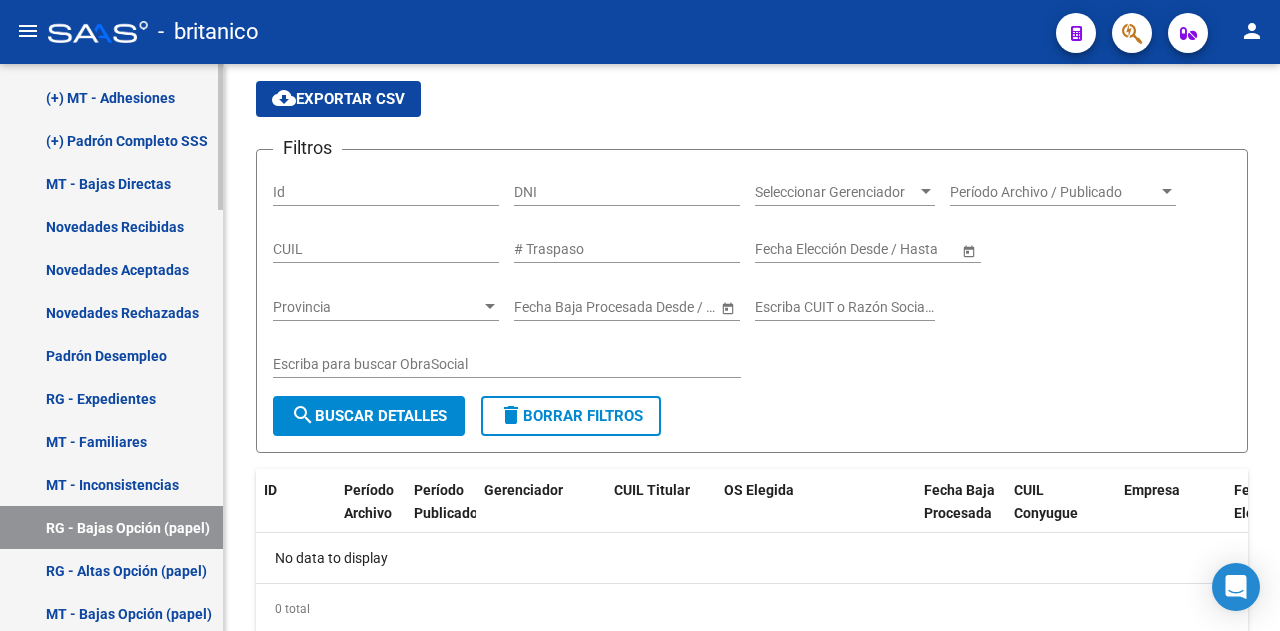 scroll, scrollTop: 1100, scrollLeft: 0, axis: vertical 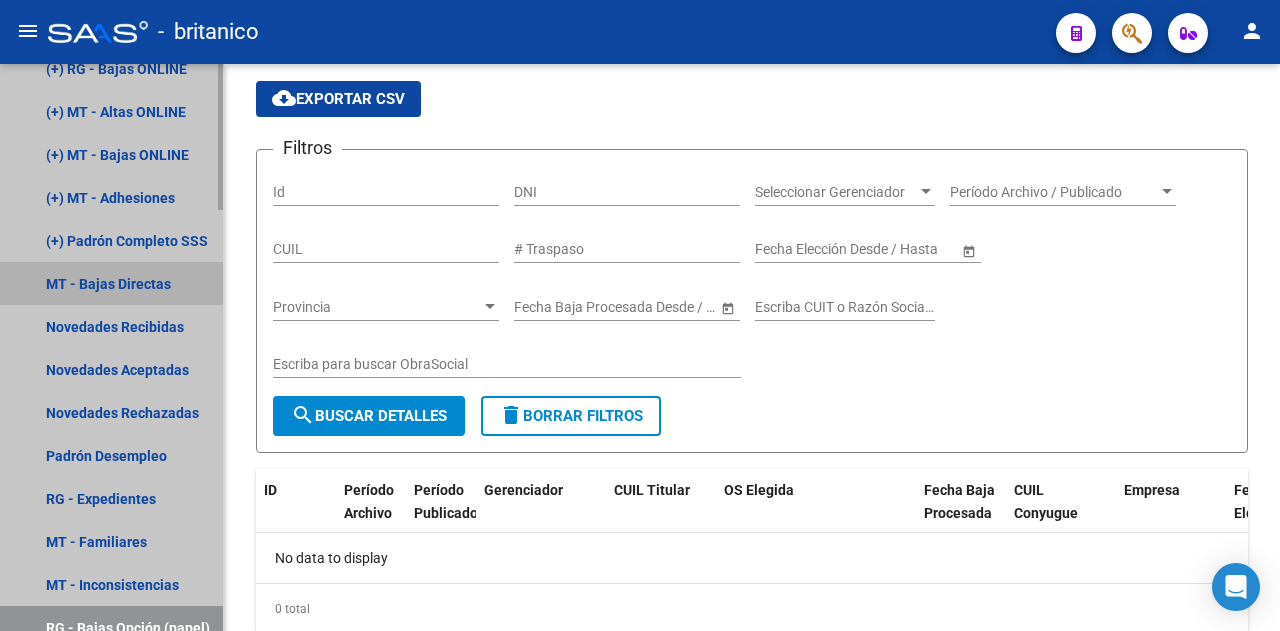 click on "MT - Bajas Directas" at bounding box center (111, 283) 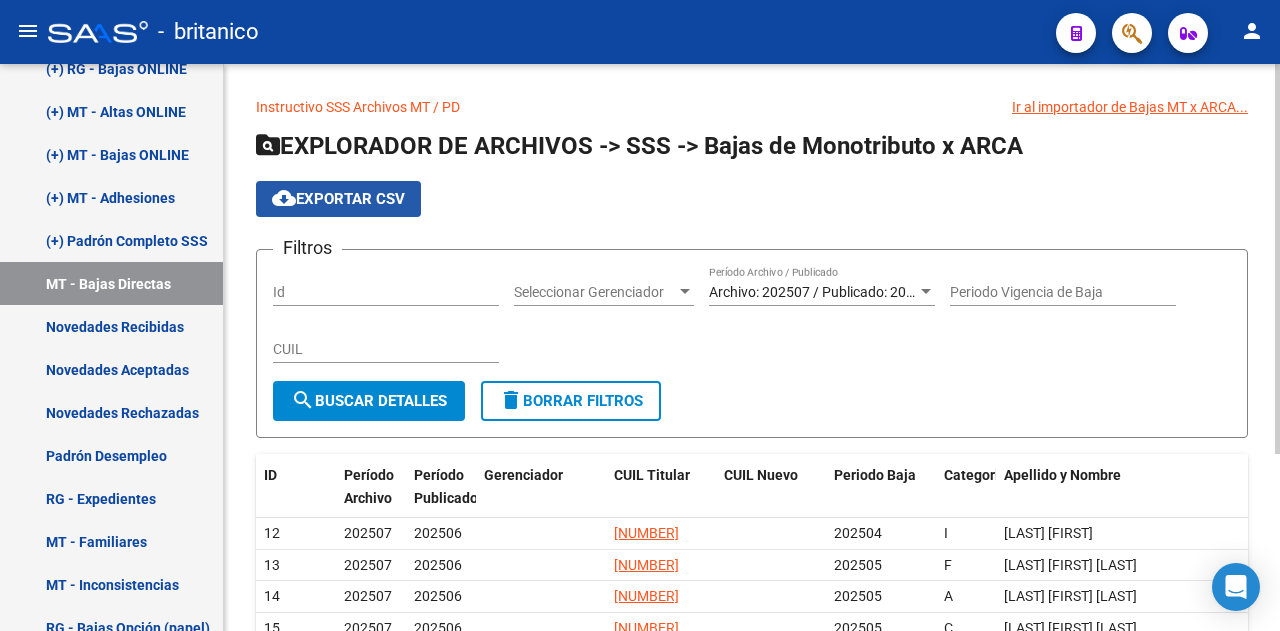 click on "cloud_download  Exportar CSV" 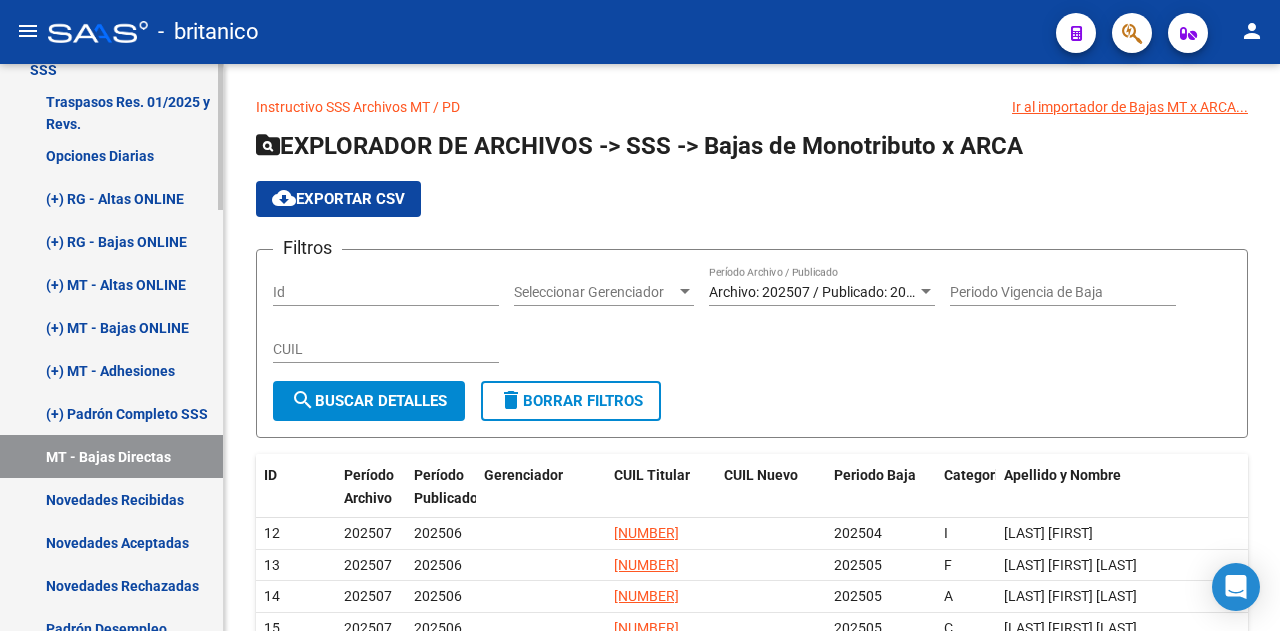 scroll, scrollTop: 900, scrollLeft: 0, axis: vertical 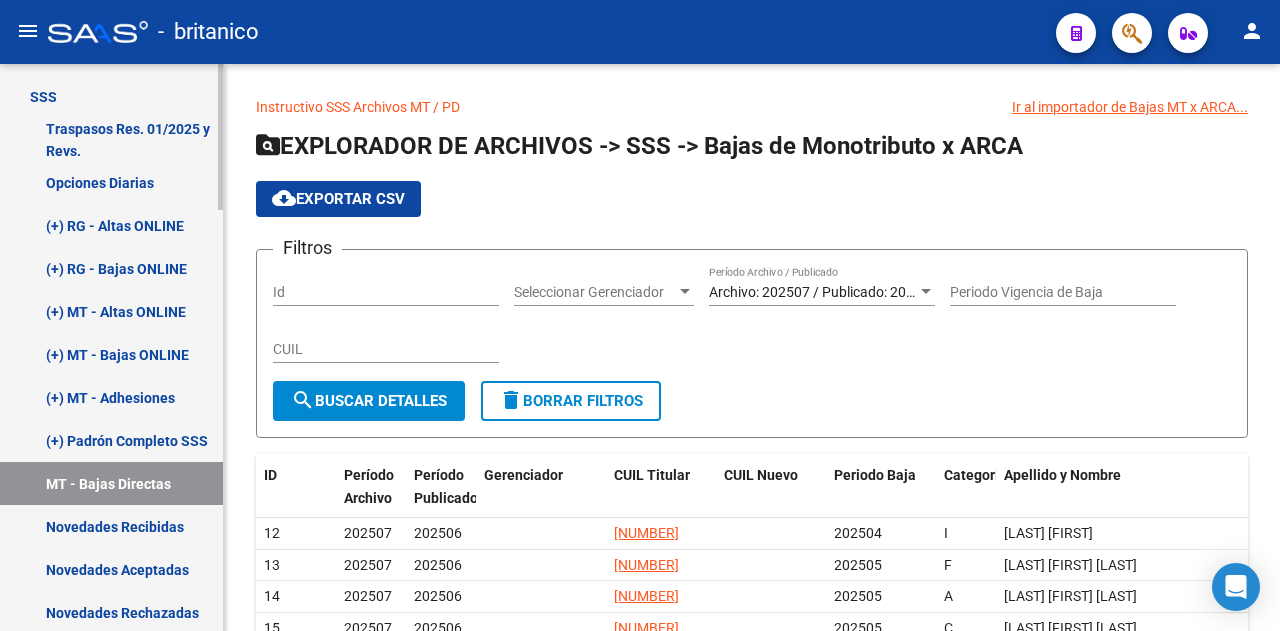 click on "(+) MT - Bajas ONLINE" at bounding box center [111, 354] 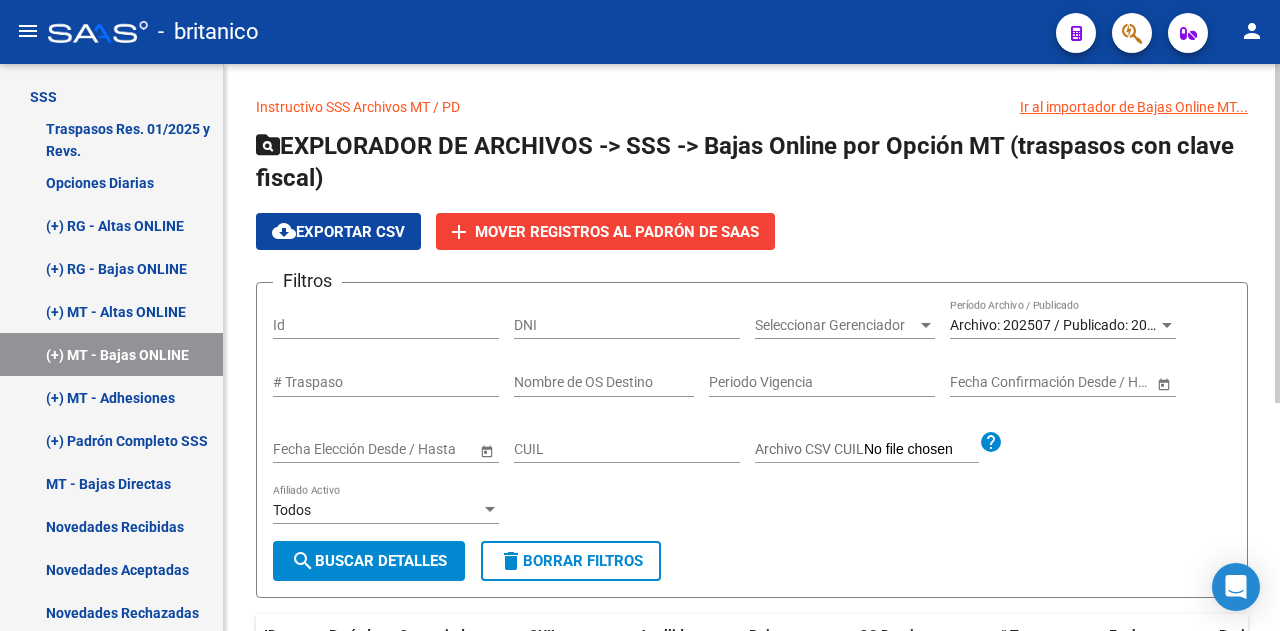 click on "search  Buscar Detalles" 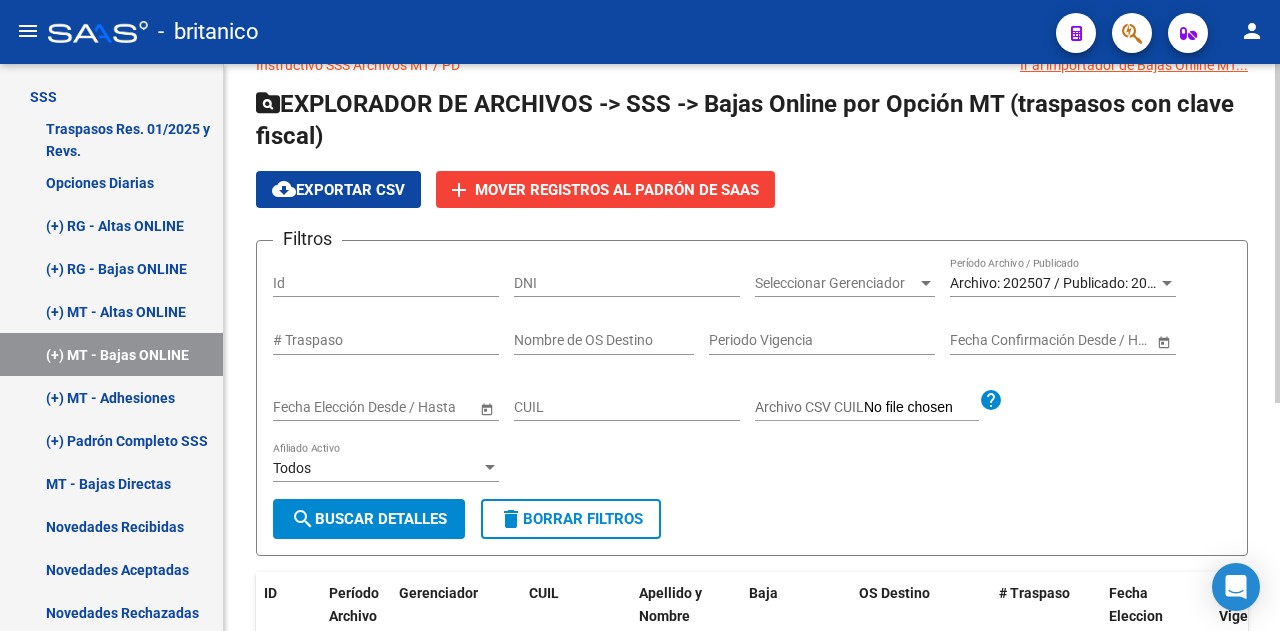 scroll, scrollTop: 0, scrollLeft: 0, axis: both 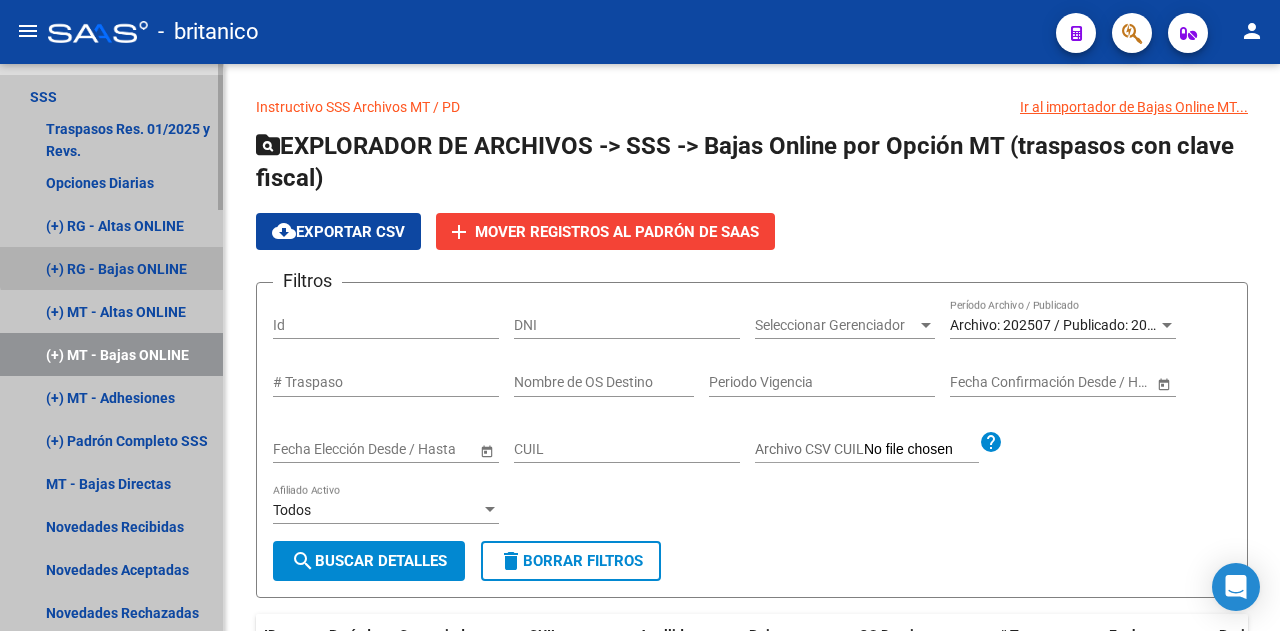 click on "(+) RG - Bajas ONLINE" at bounding box center (111, 268) 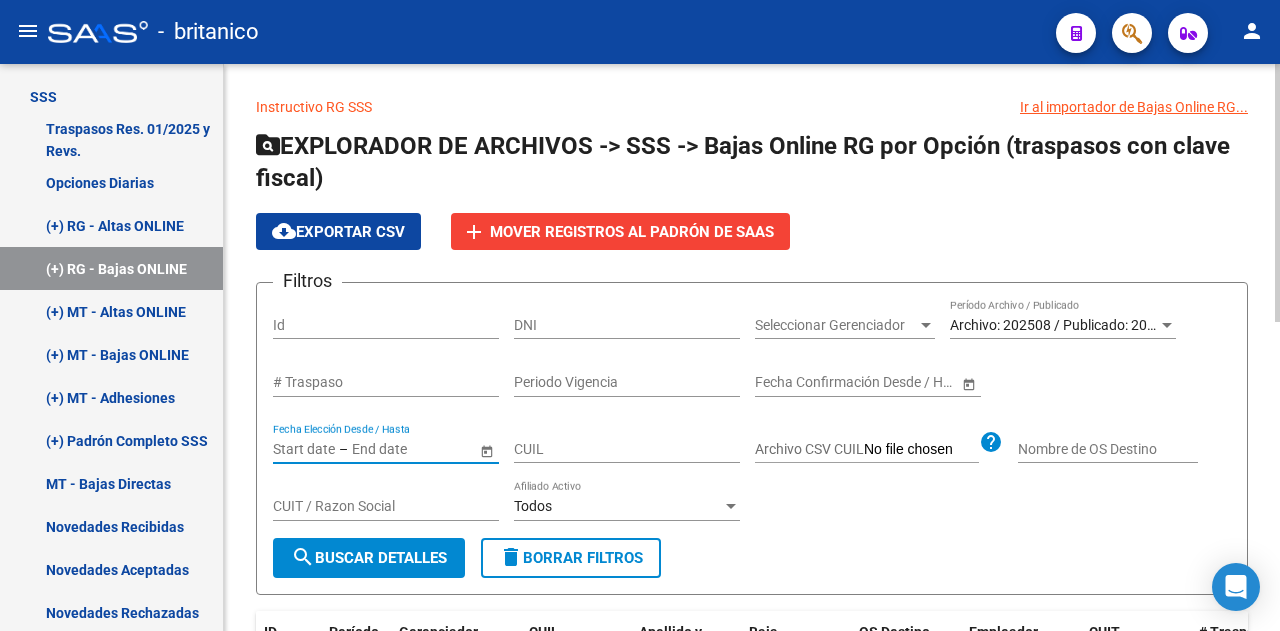 click at bounding box center (401, 449) 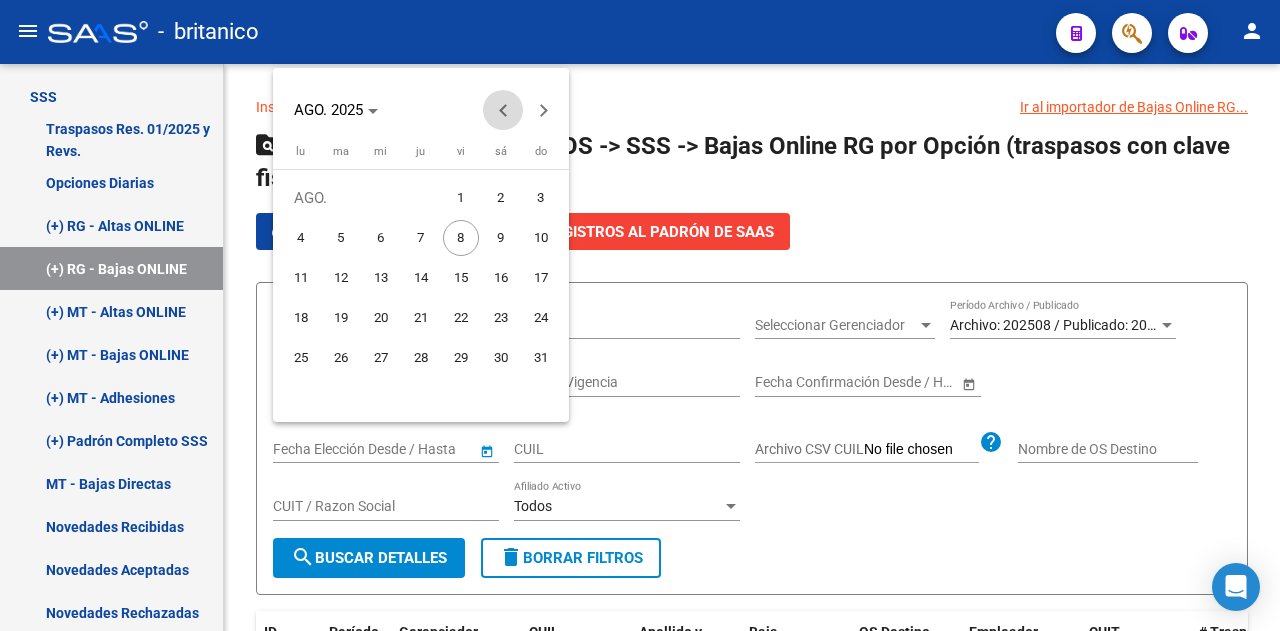 click at bounding box center [503, 110] 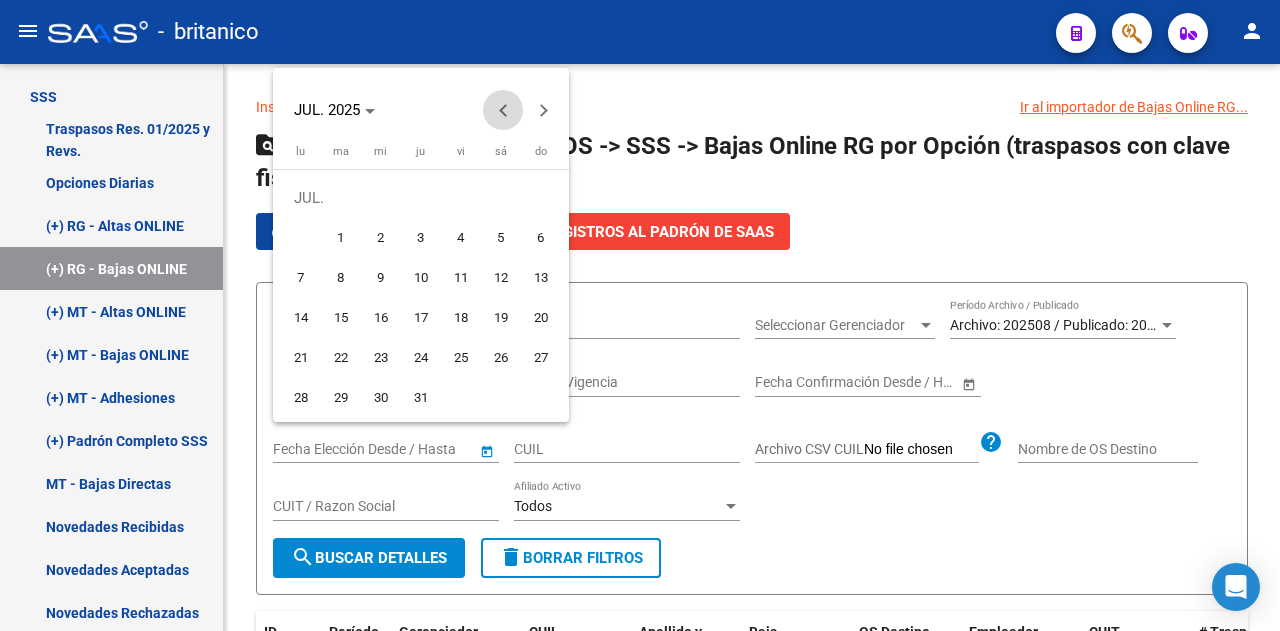 click at bounding box center (503, 110) 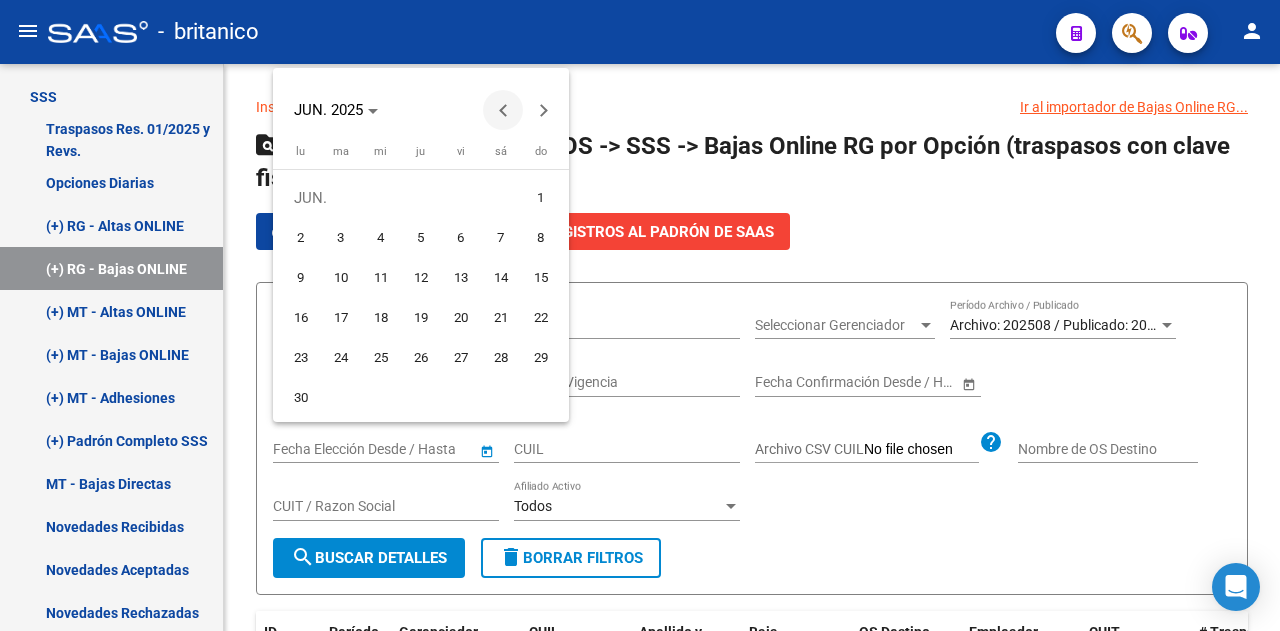 click at bounding box center [503, 110] 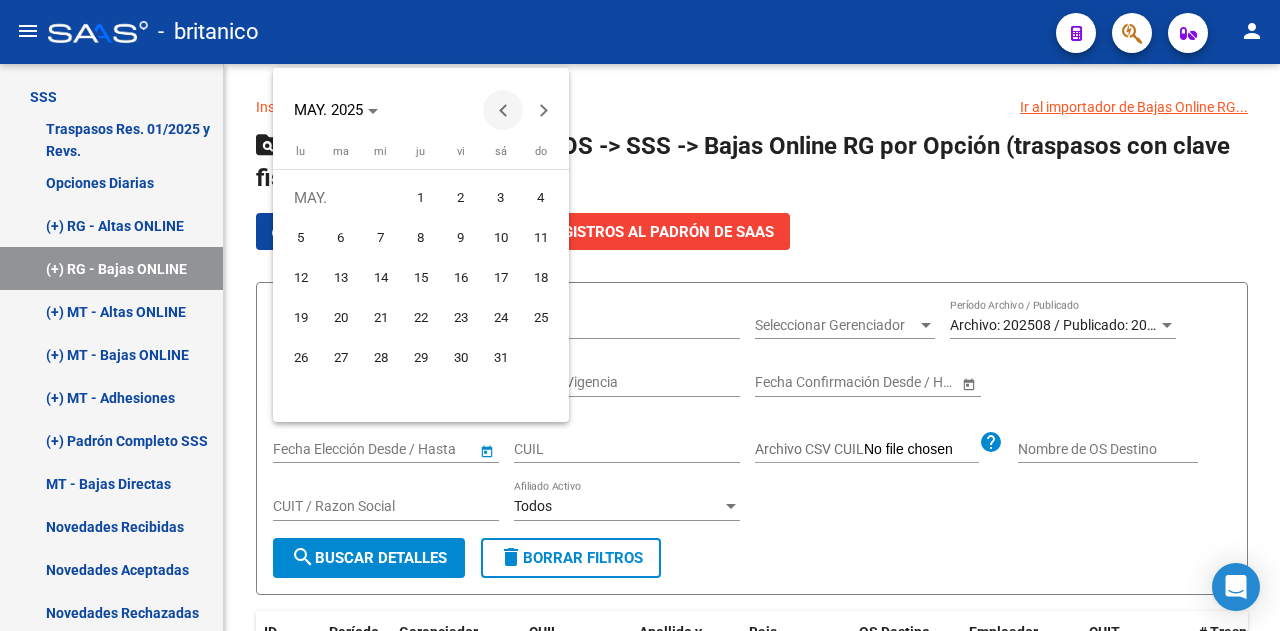 click at bounding box center [503, 110] 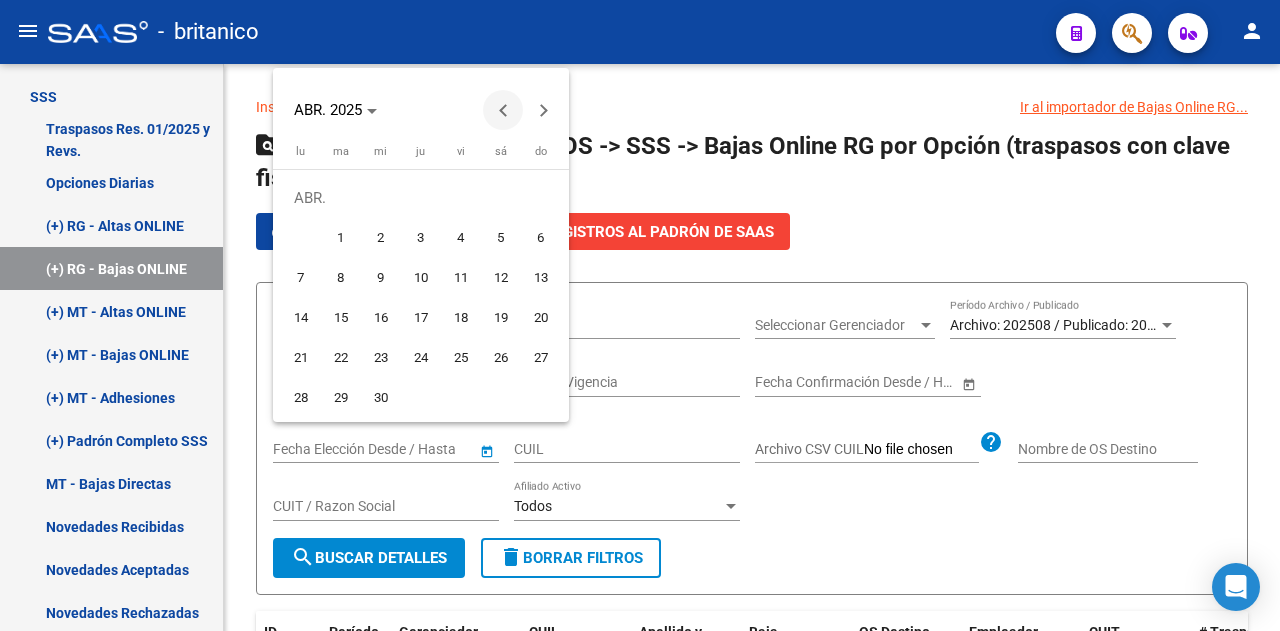 click at bounding box center (503, 110) 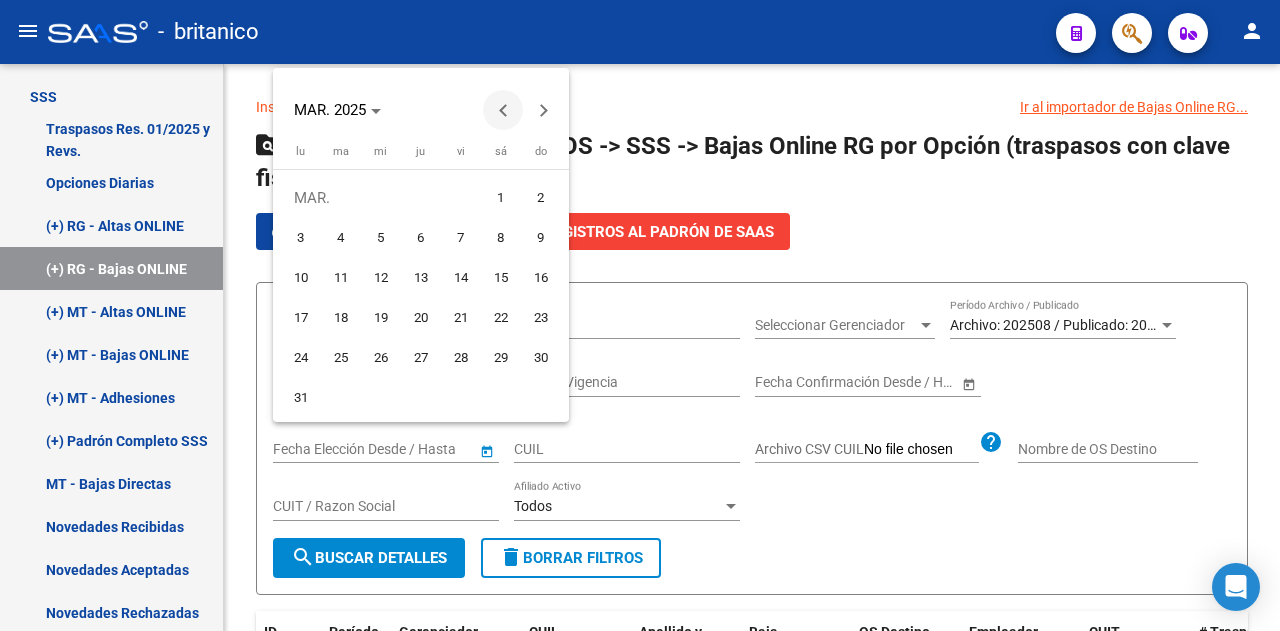 click at bounding box center [503, 110] 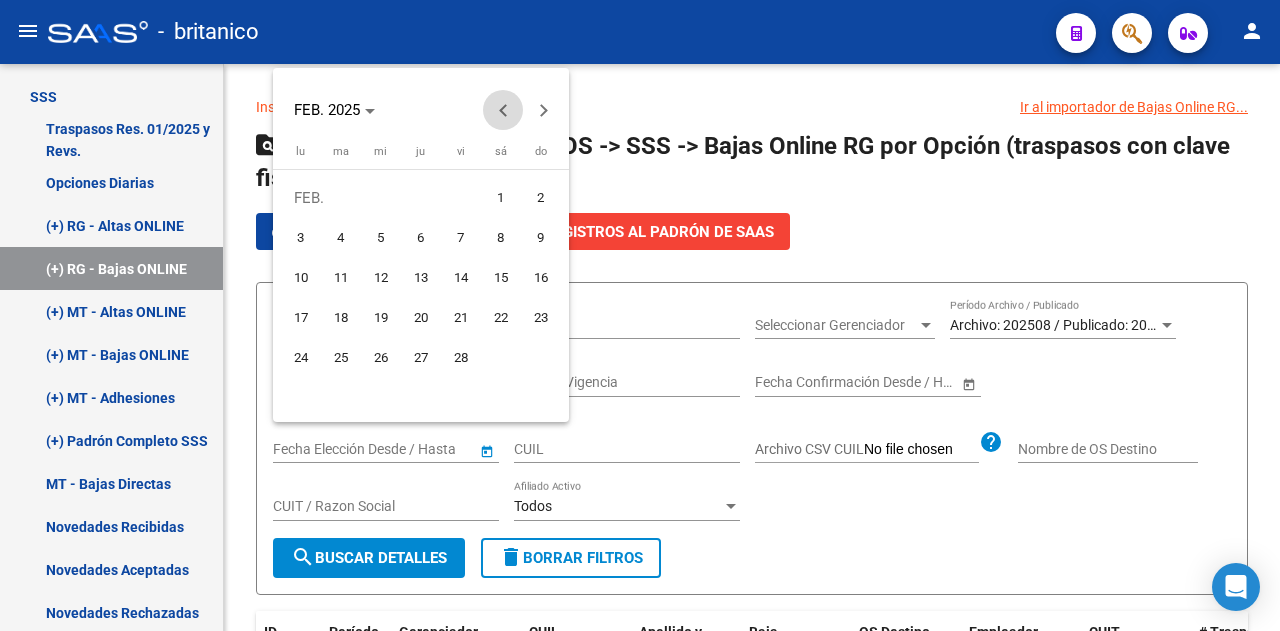 click at bounding box center [503, 110] 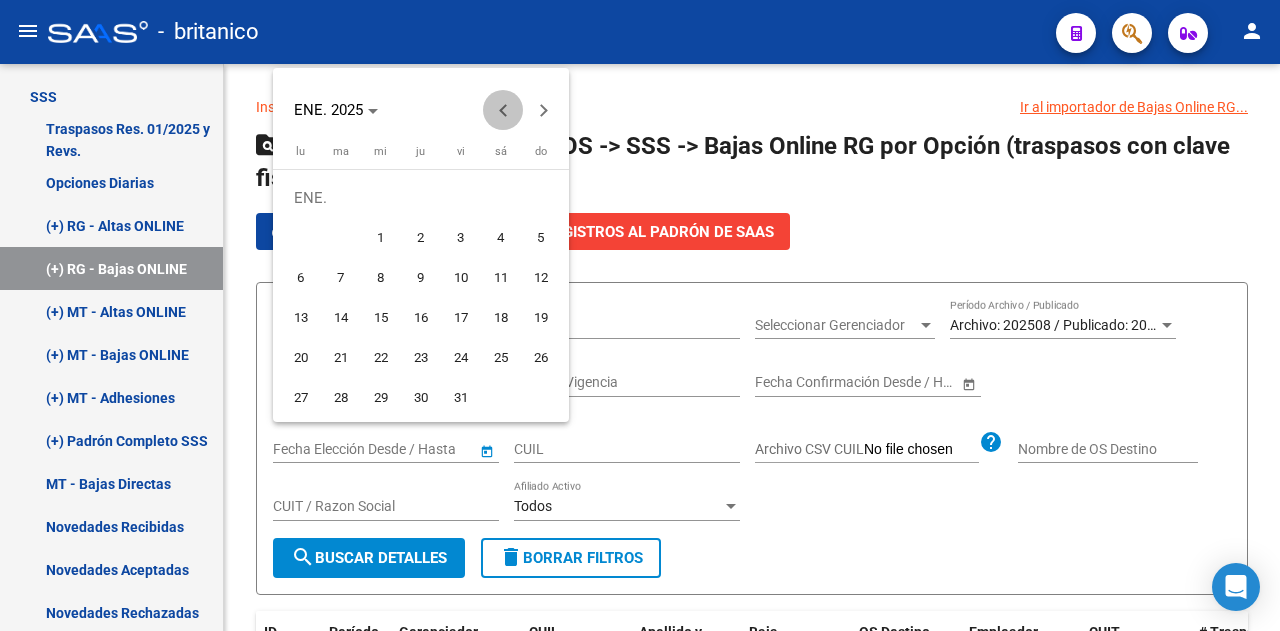 click at bounding box center (503, 110) 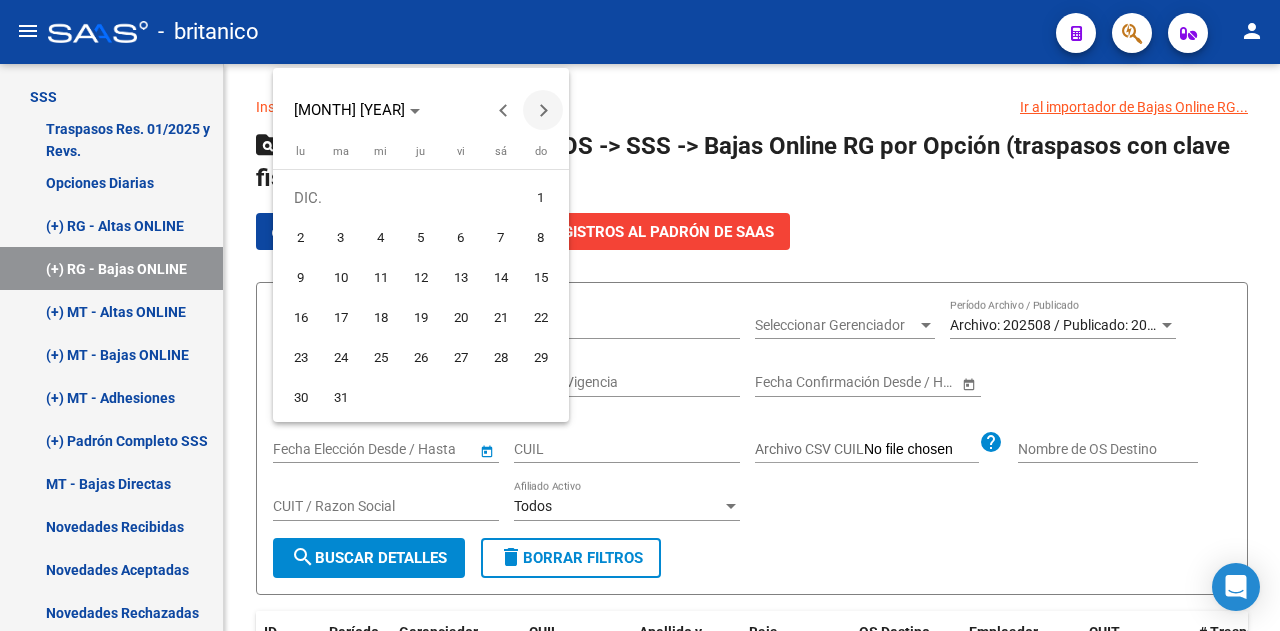 click at bounding box center [543, 110] 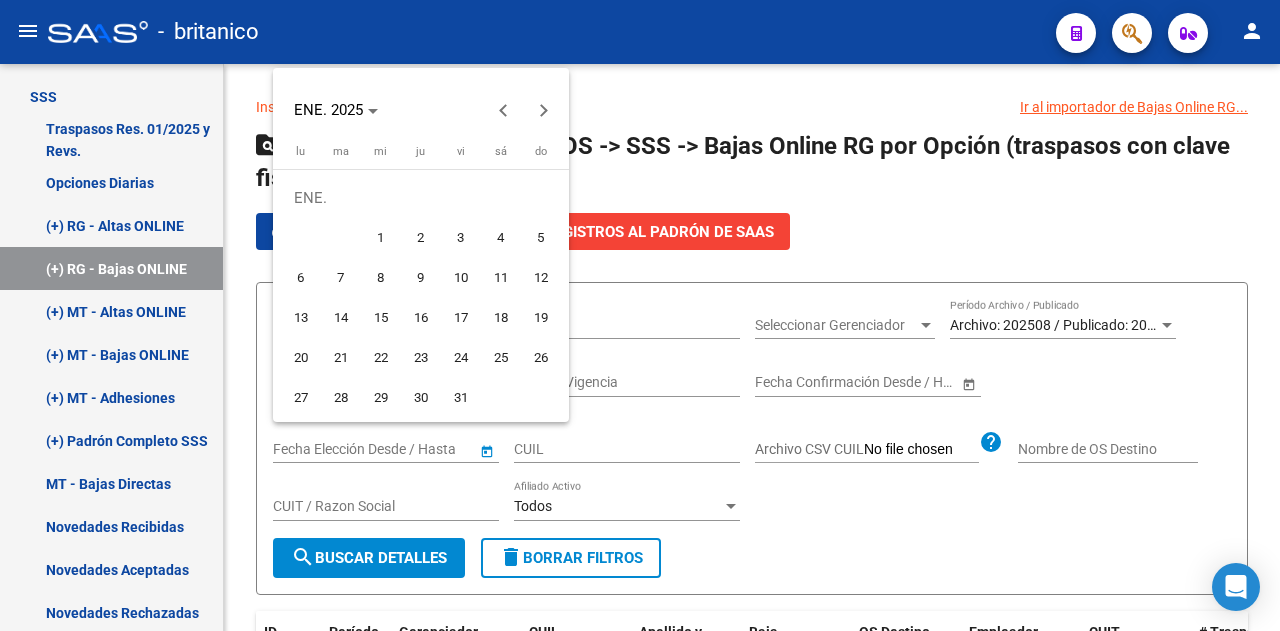 click on "1" at bounding box center (381, 238) 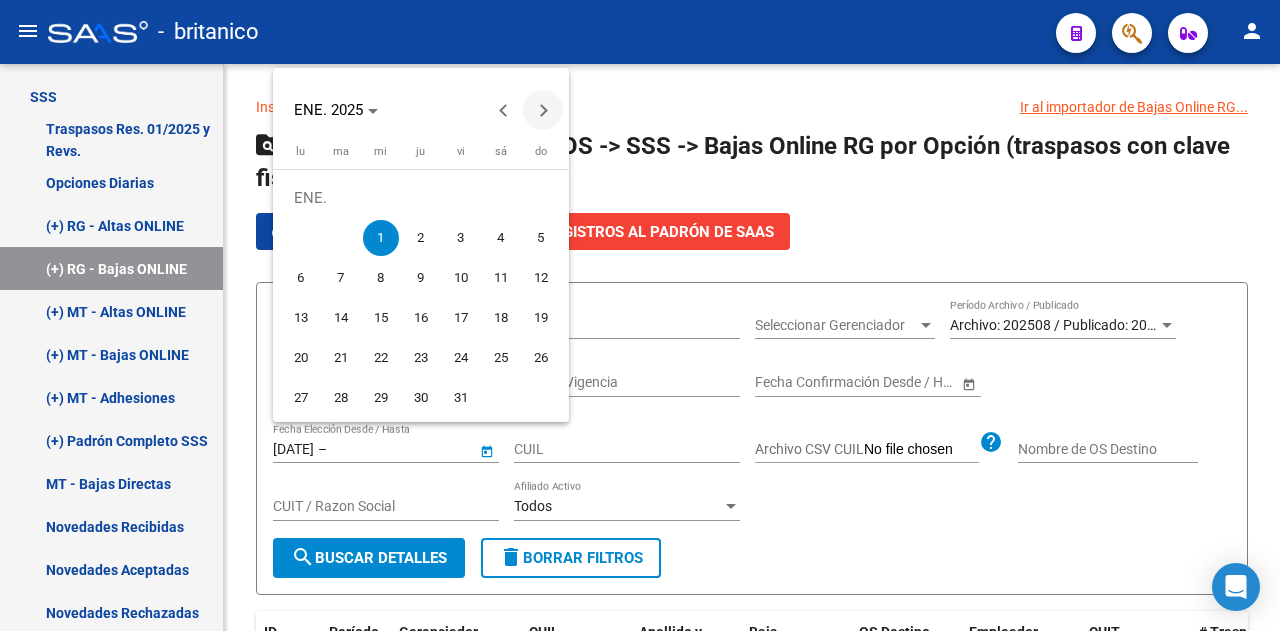 click at bounding box center [543, 110] 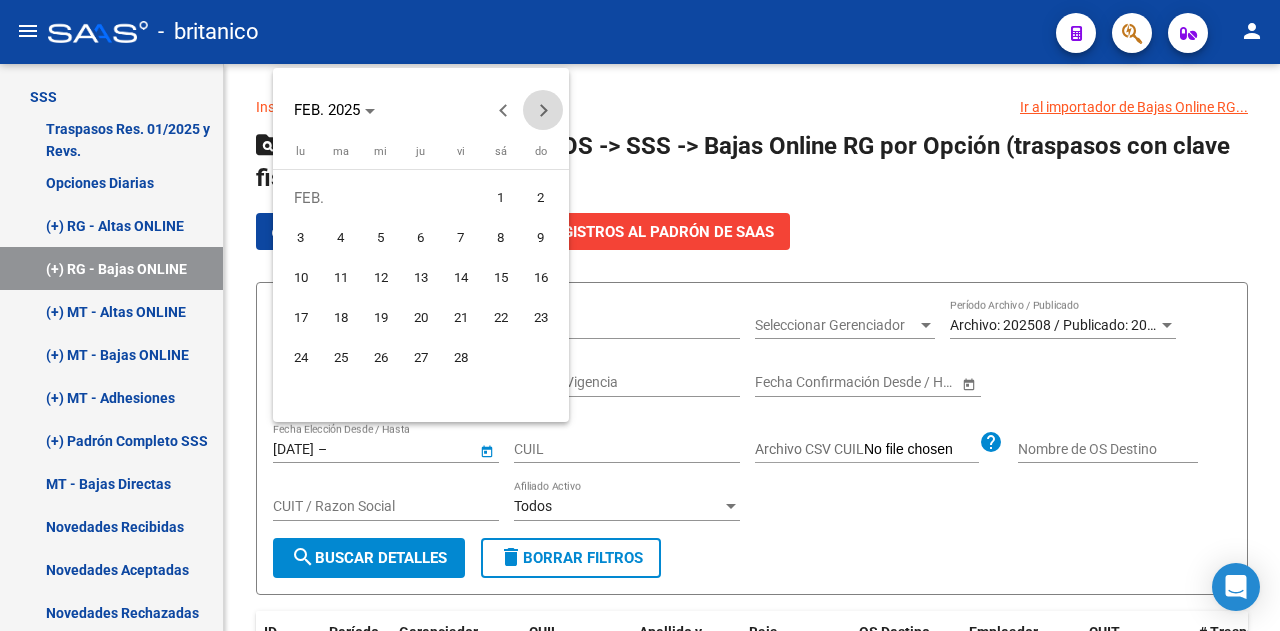 click at bounding box center [543, 110] 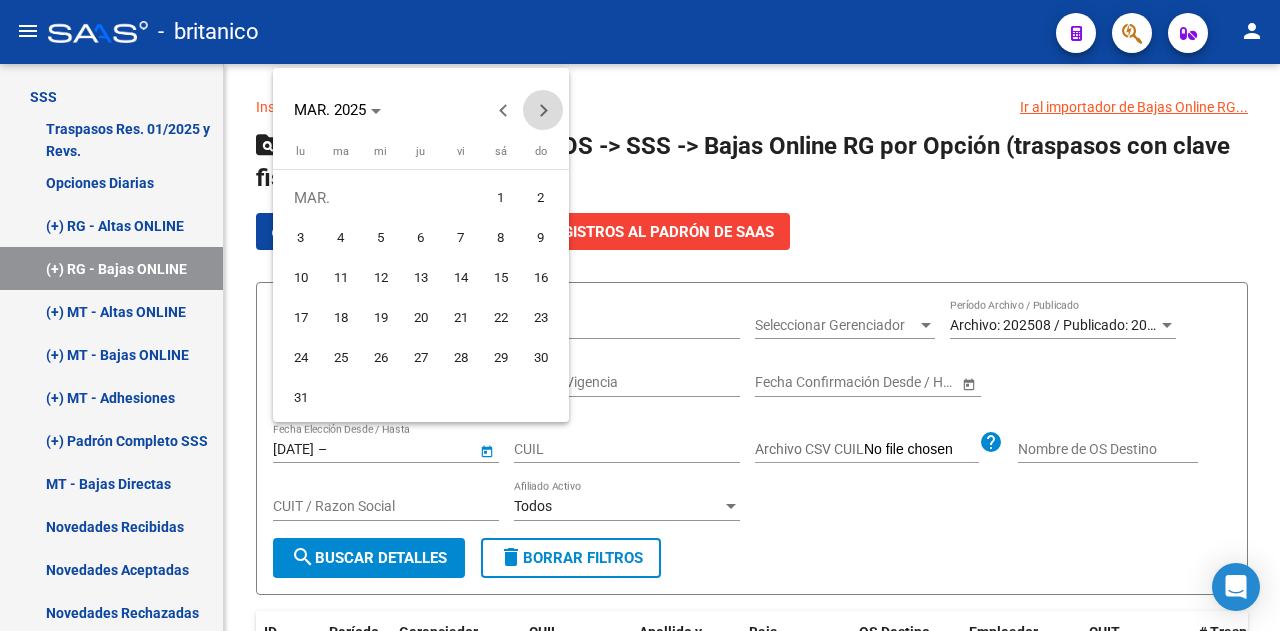 click at bounding box center [543, 110] 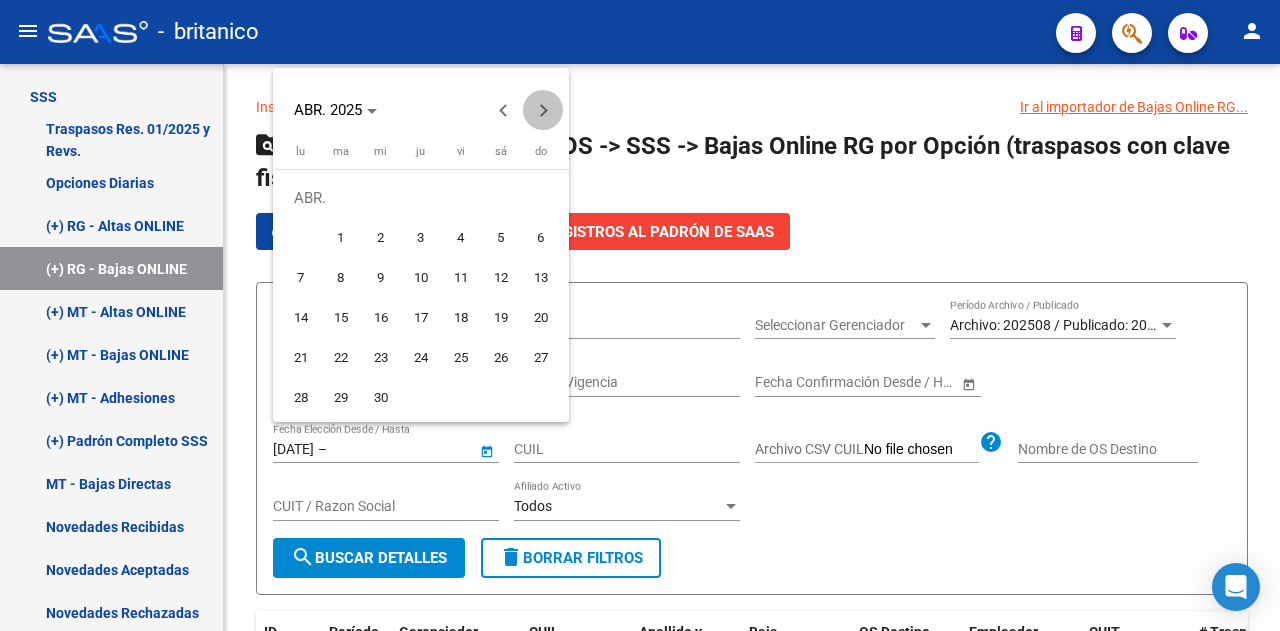 click at bounding box center (543, 110) 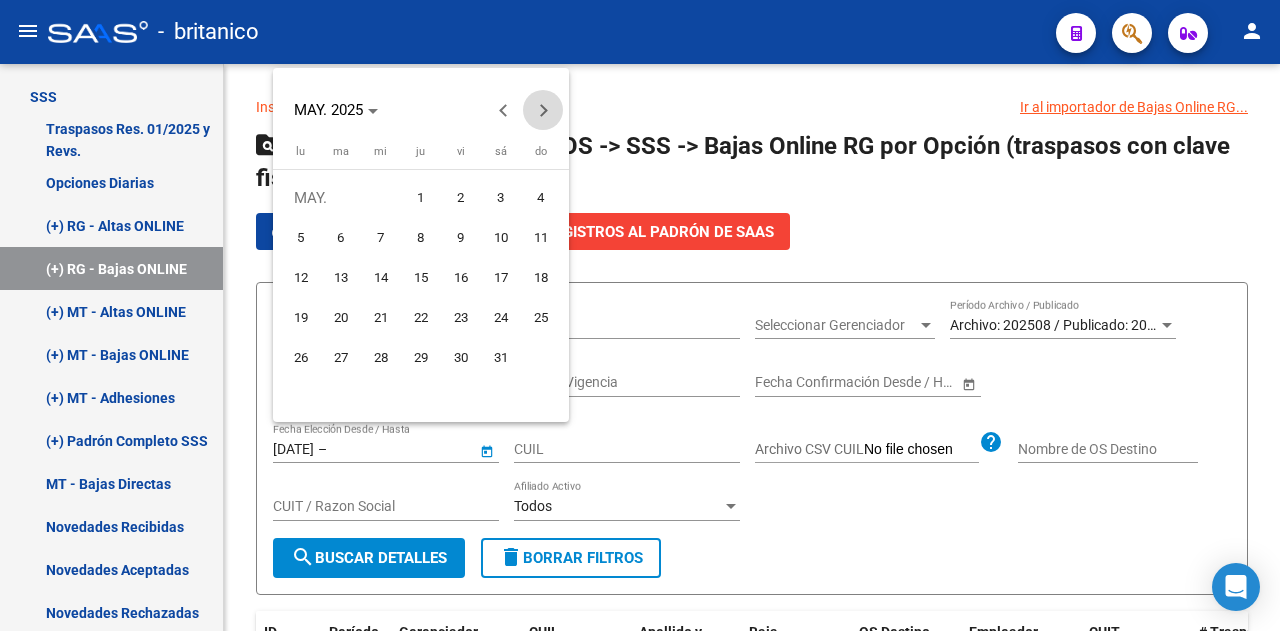 click at bounding box center (543, 110) 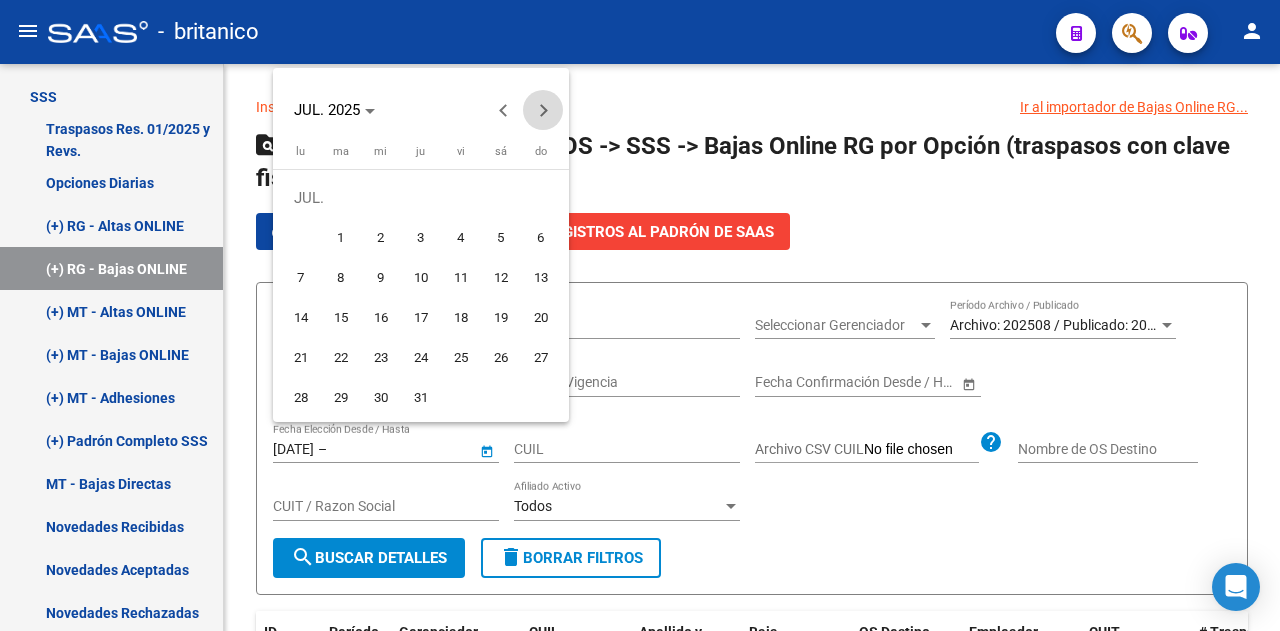 click at bounding box center [543, 110] 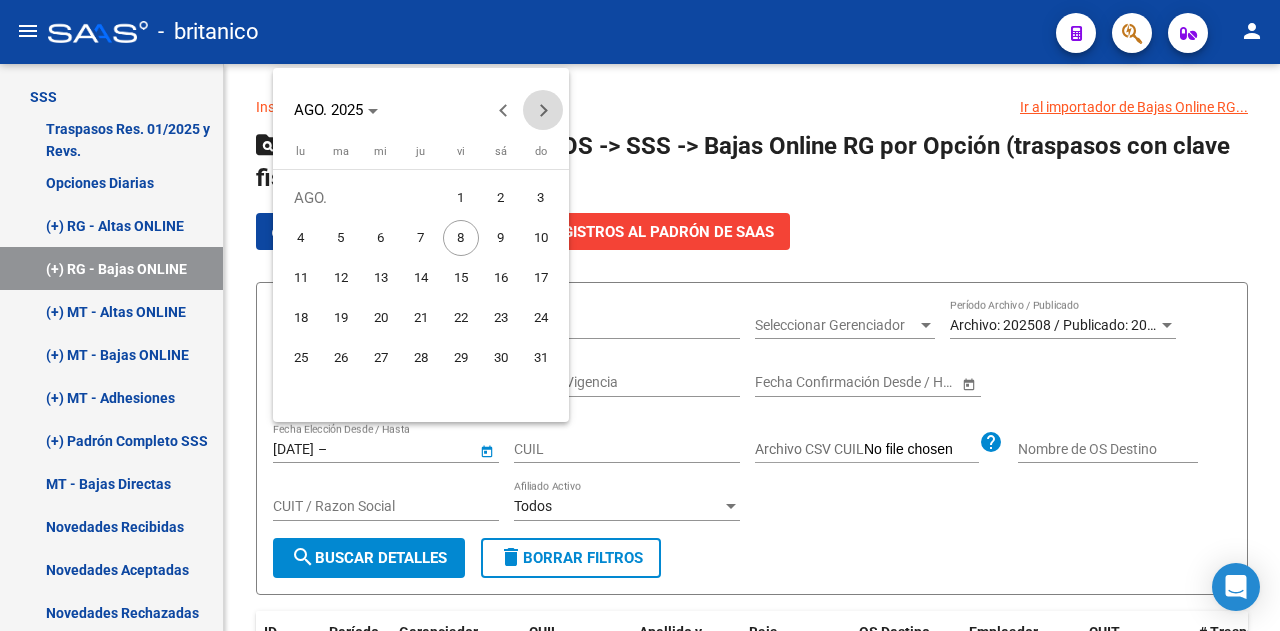 click at bounding box center [543, 110] 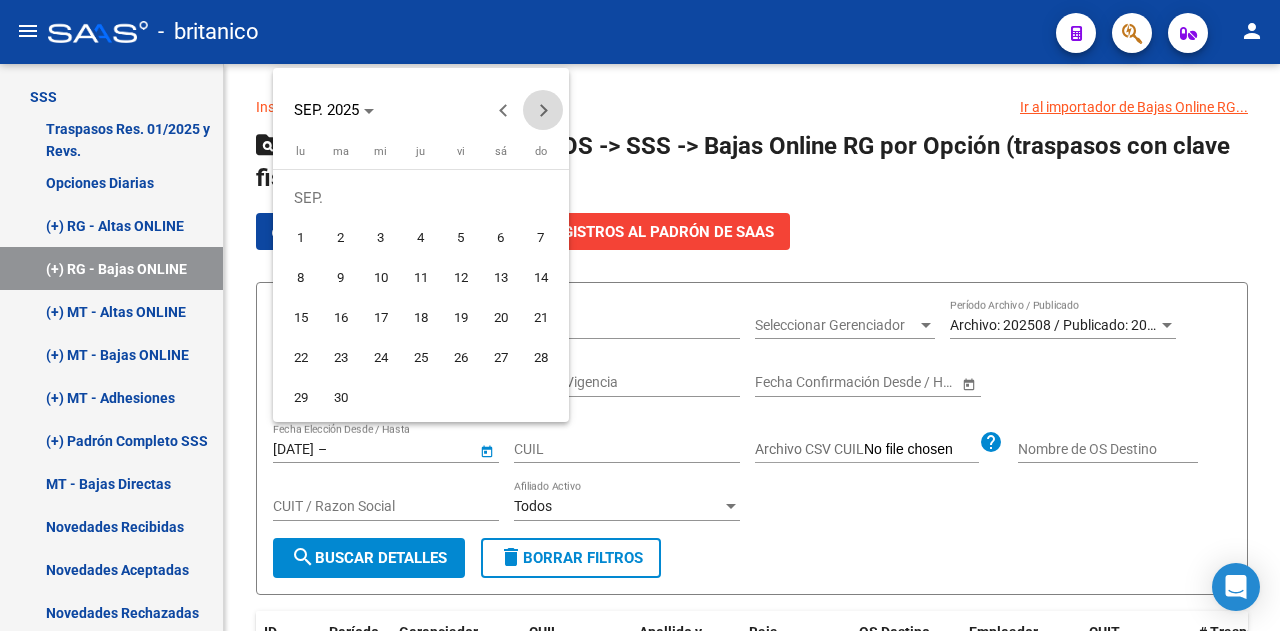 click at bounding box center (543, 110) 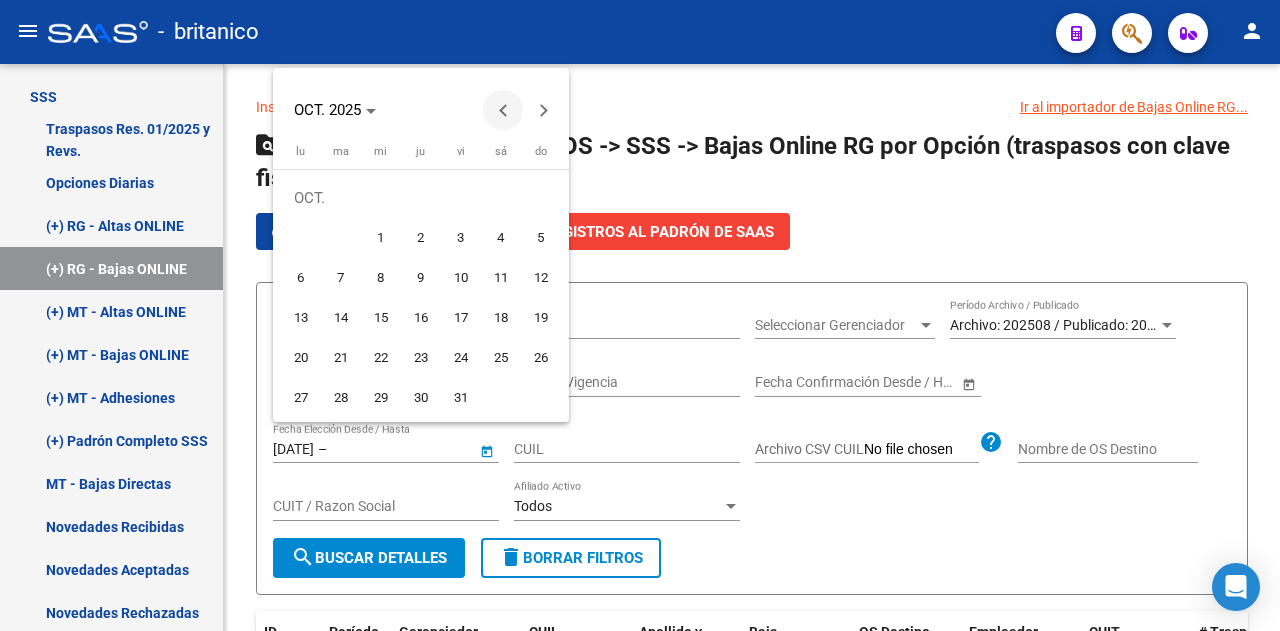 click at bounding box center [503, 110] 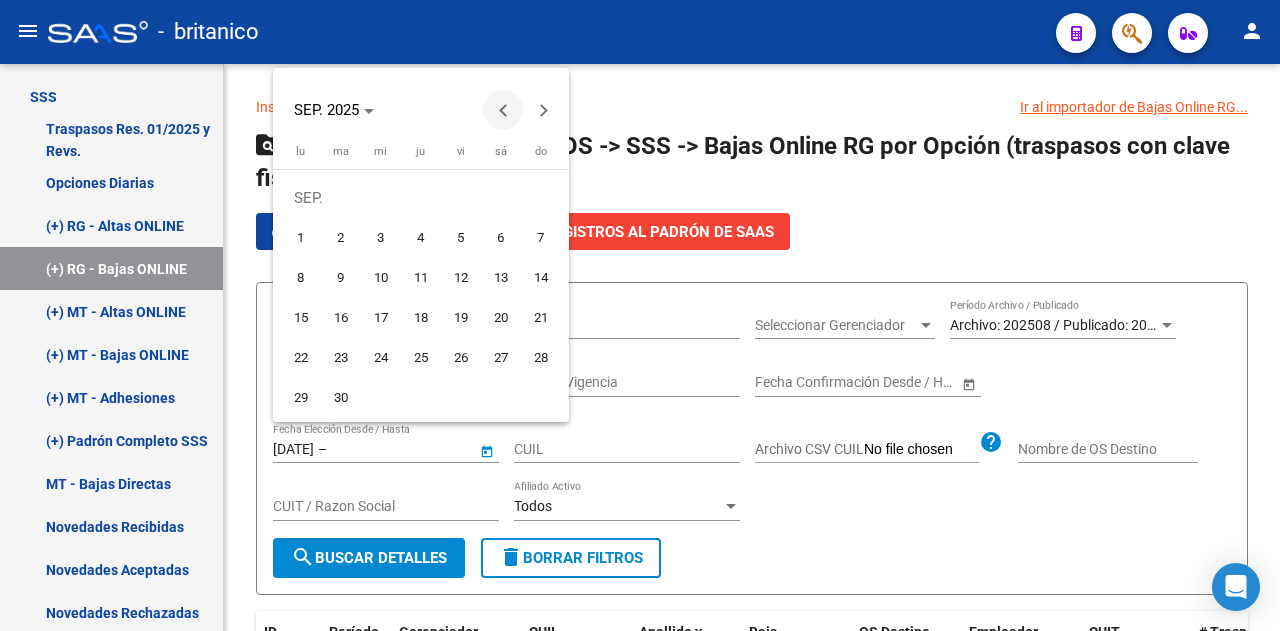 click at bounding box center [503, 110] 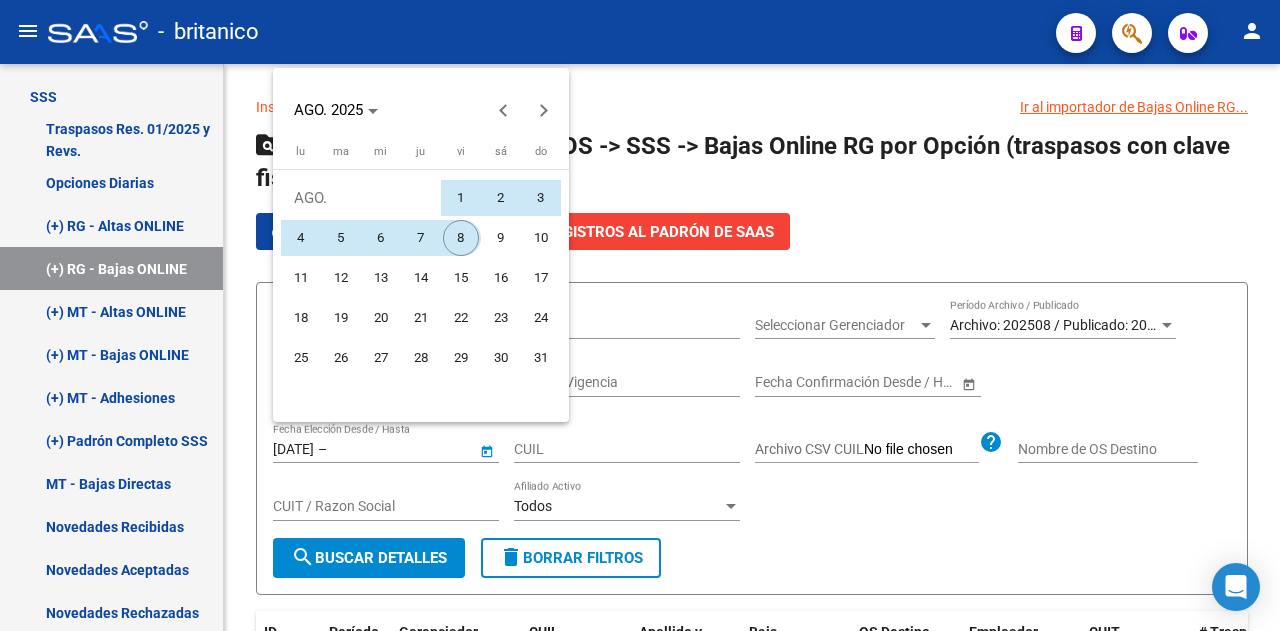 click on "8" at bounding box center (461, 238) 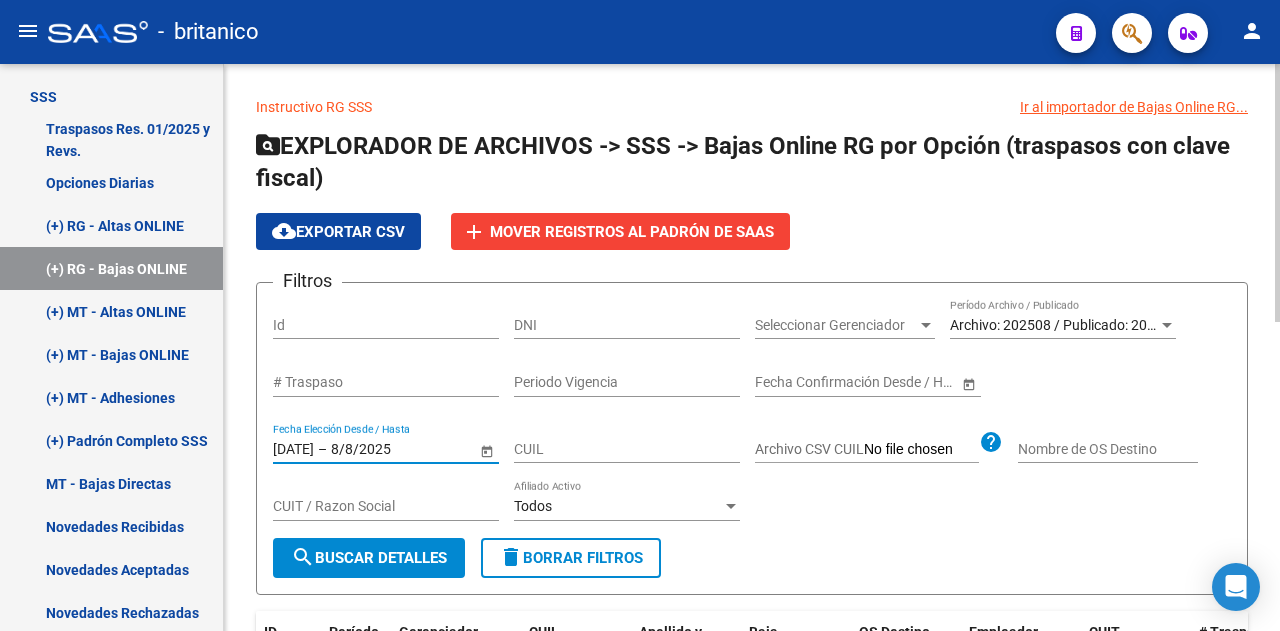 click on "search  Buscar Detalles" 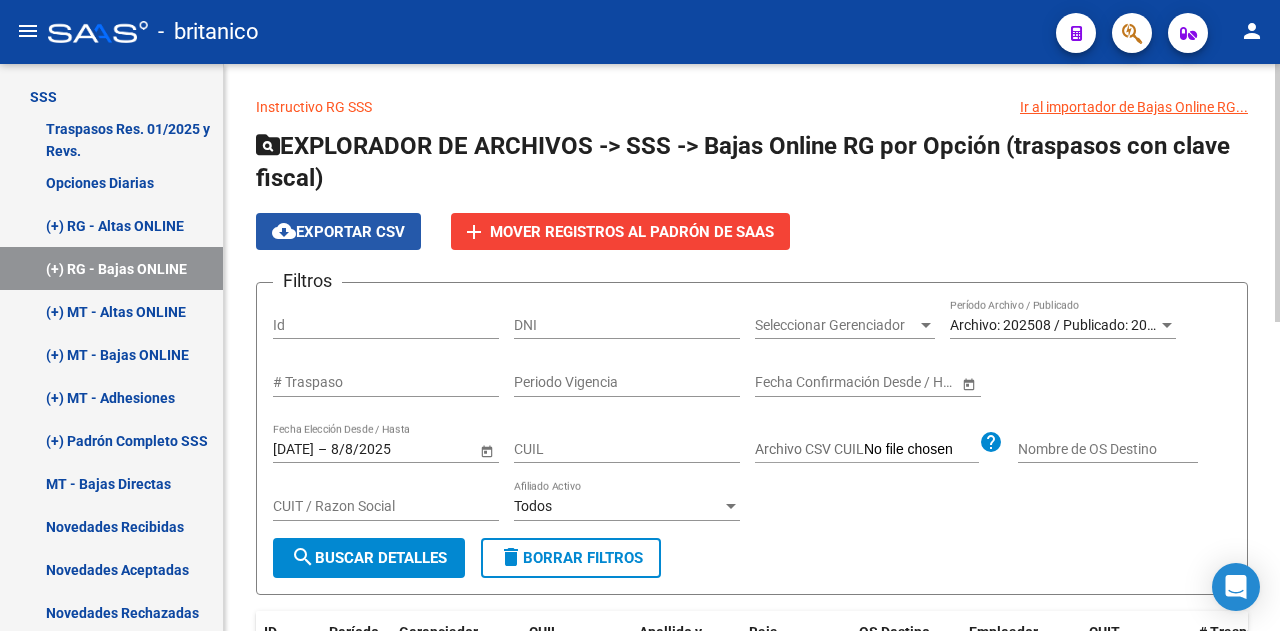 click on "cloud_download  Exportar CSV" 